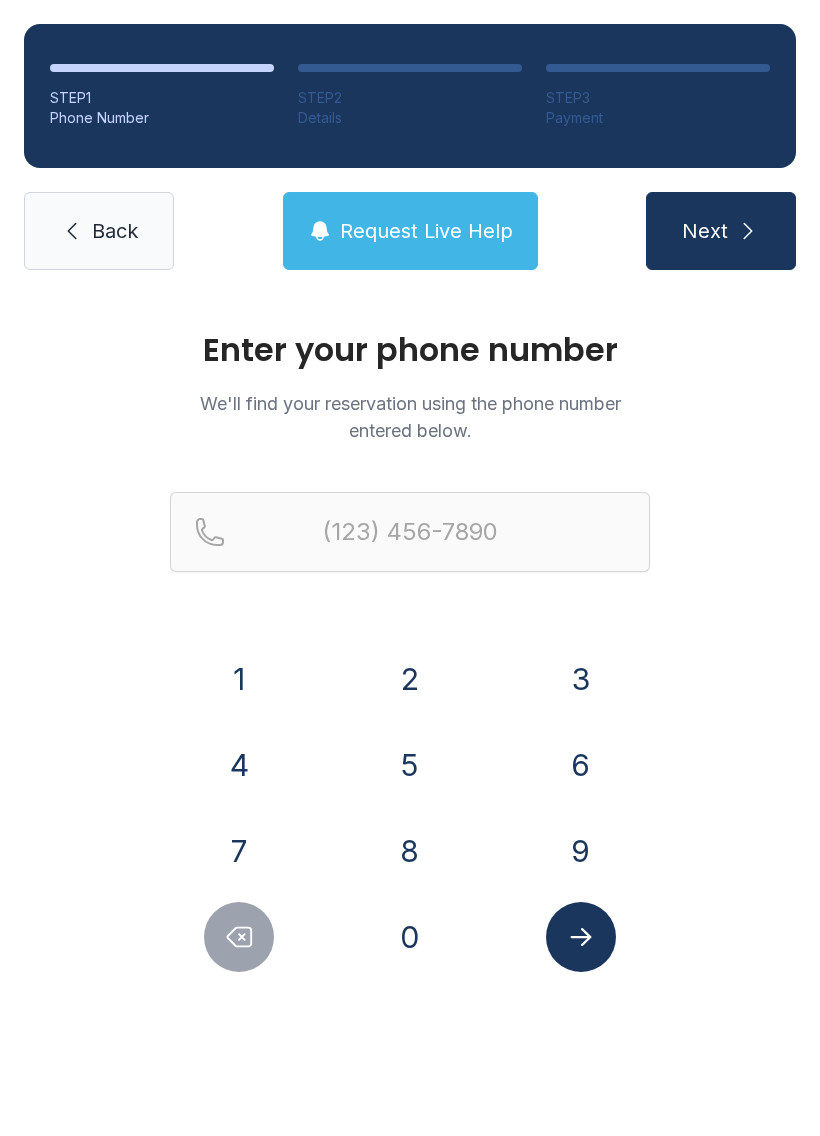 scroll, scrollTop: 0, scrollLeft: 0, axis: both 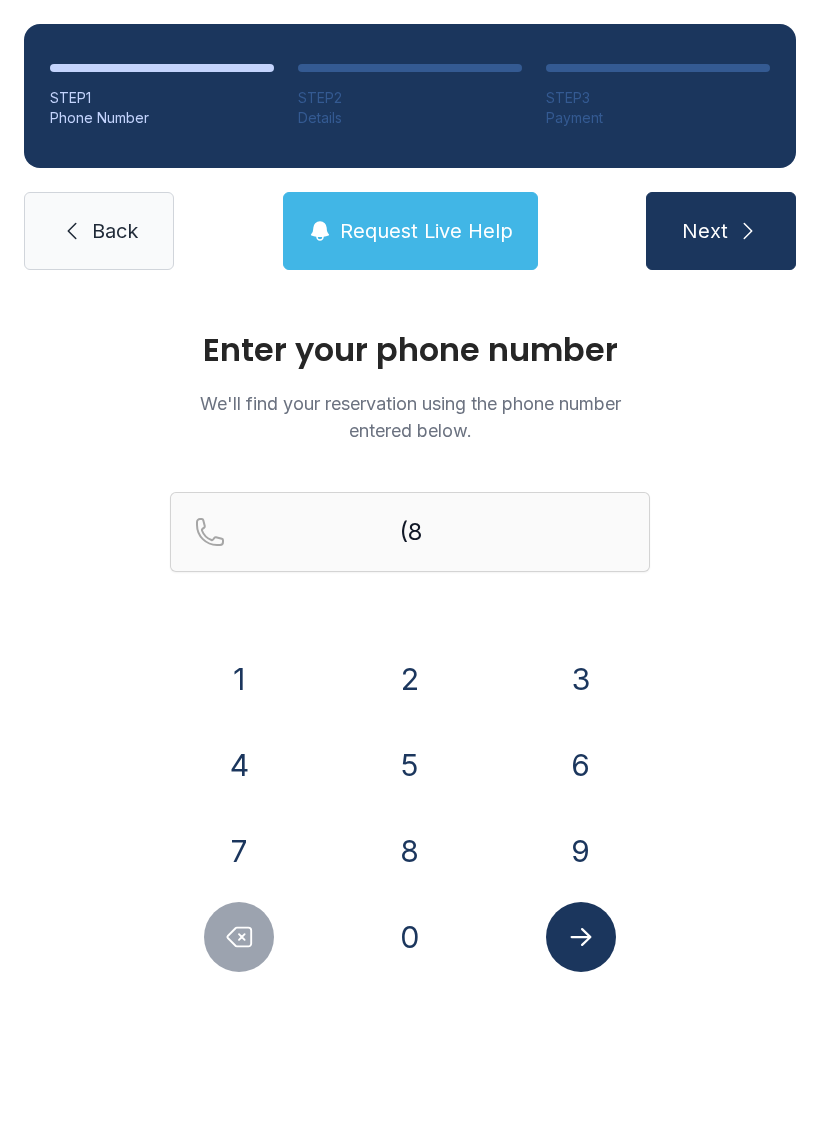 click on "1" at bounding box center (239, 679) 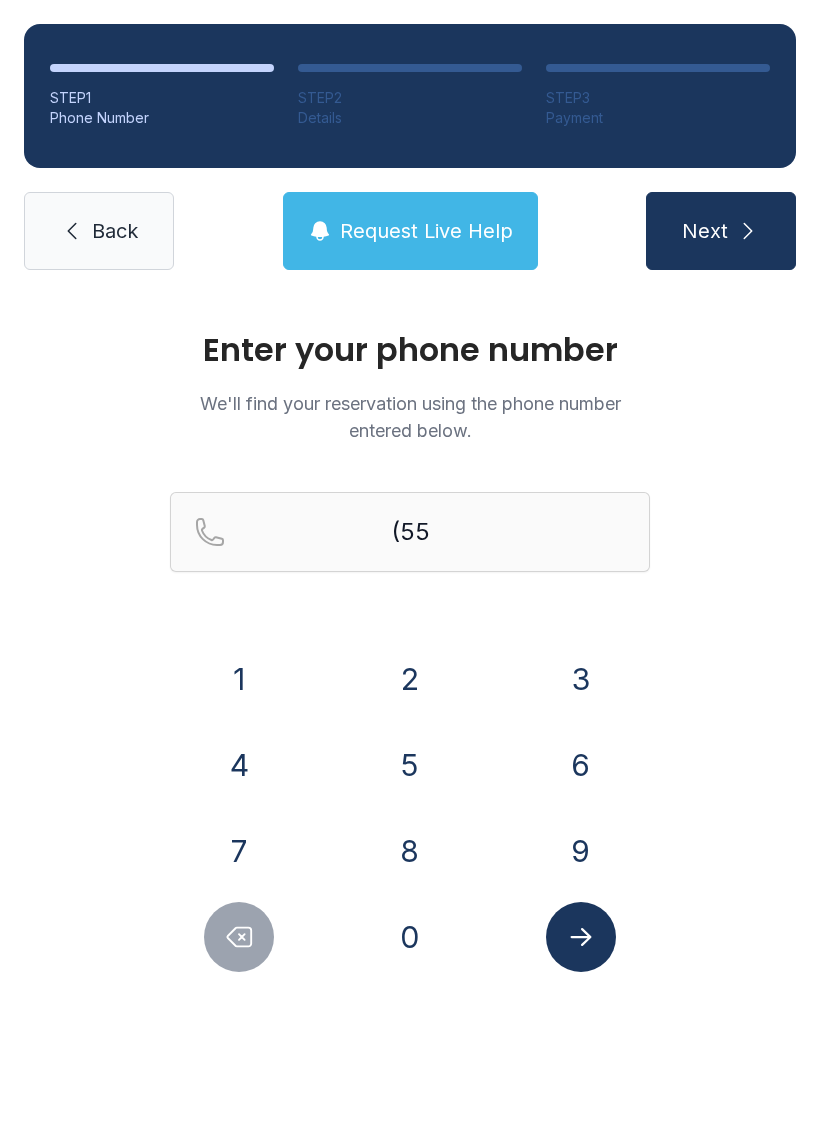 click on "3" at bounding box center (239, 679) 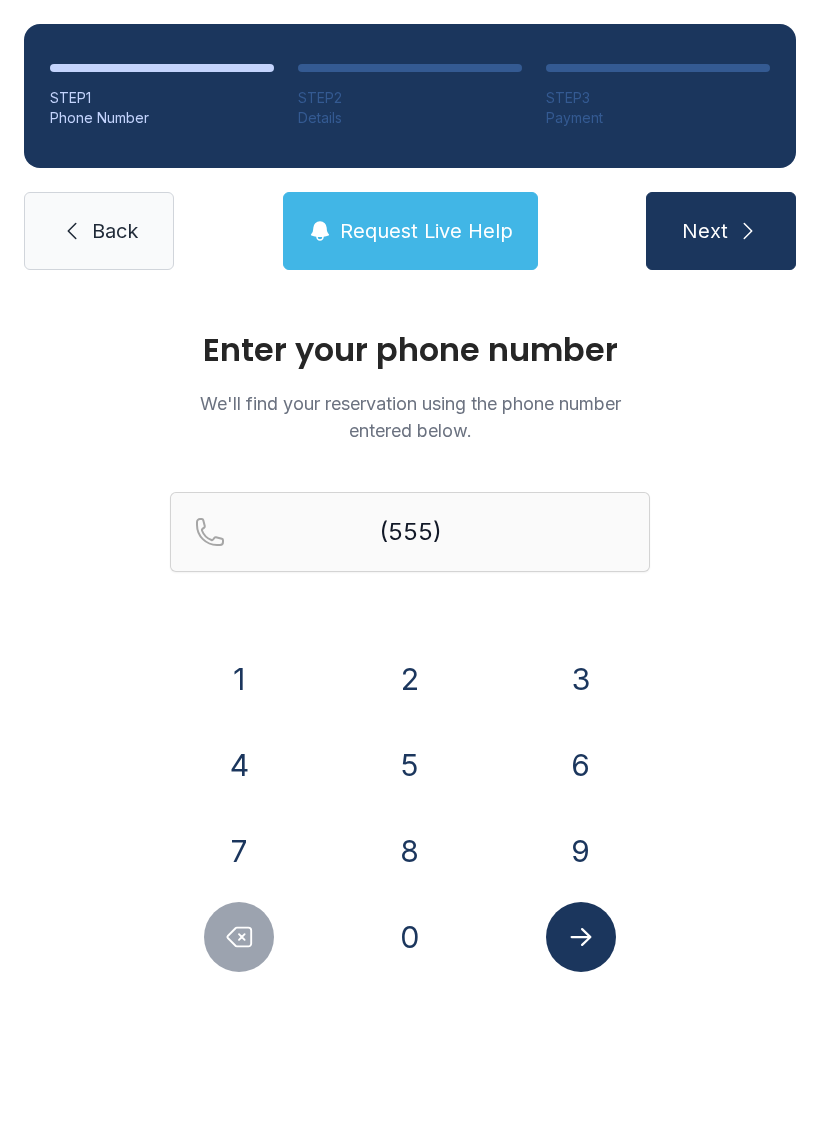 click on "3" at bounding box center (239, 679) 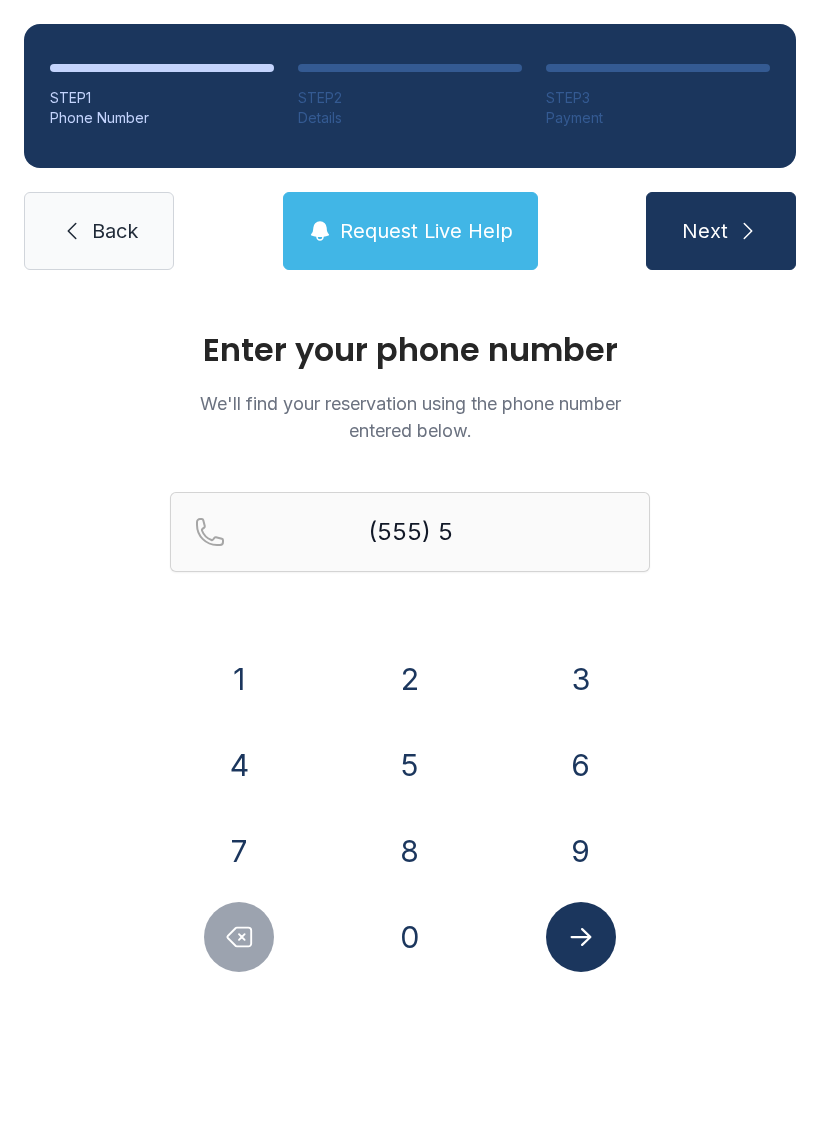 click on "0" at bounding box center (239, 679) 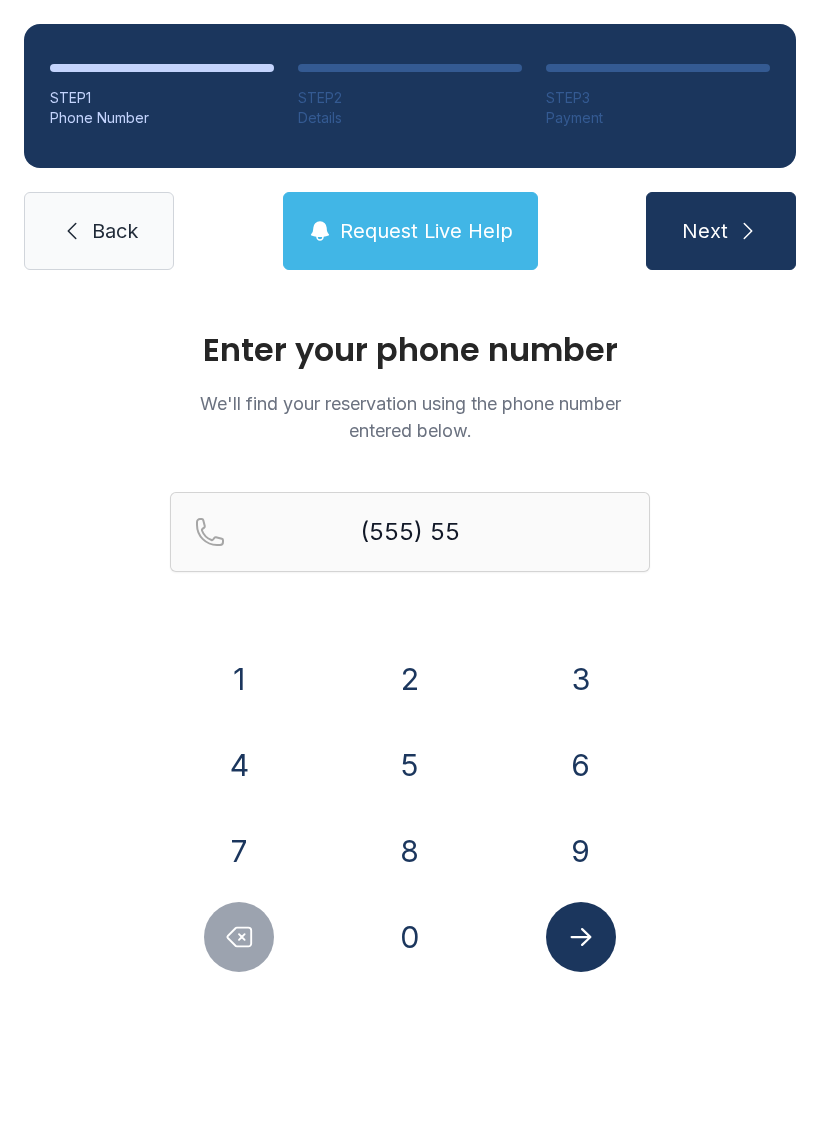 click on "9" at bounding box center (239, 679) 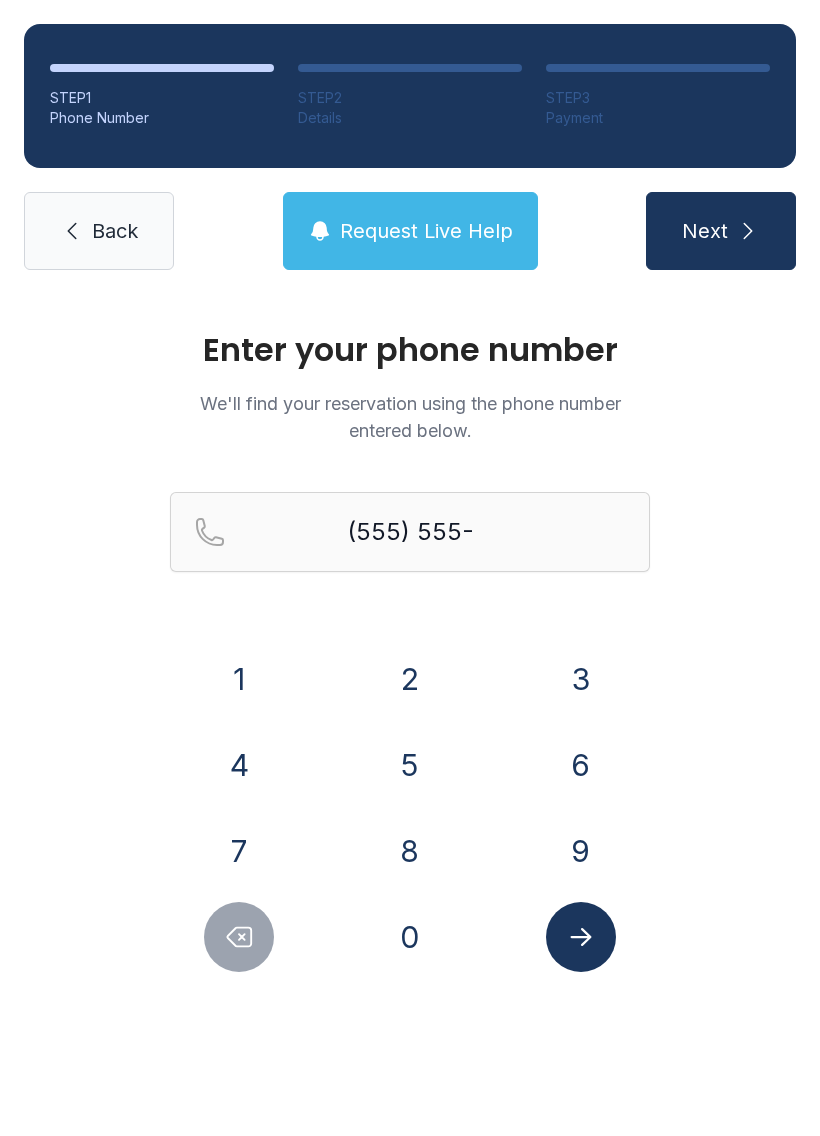 click on "4" at bounding box center (239, 679) 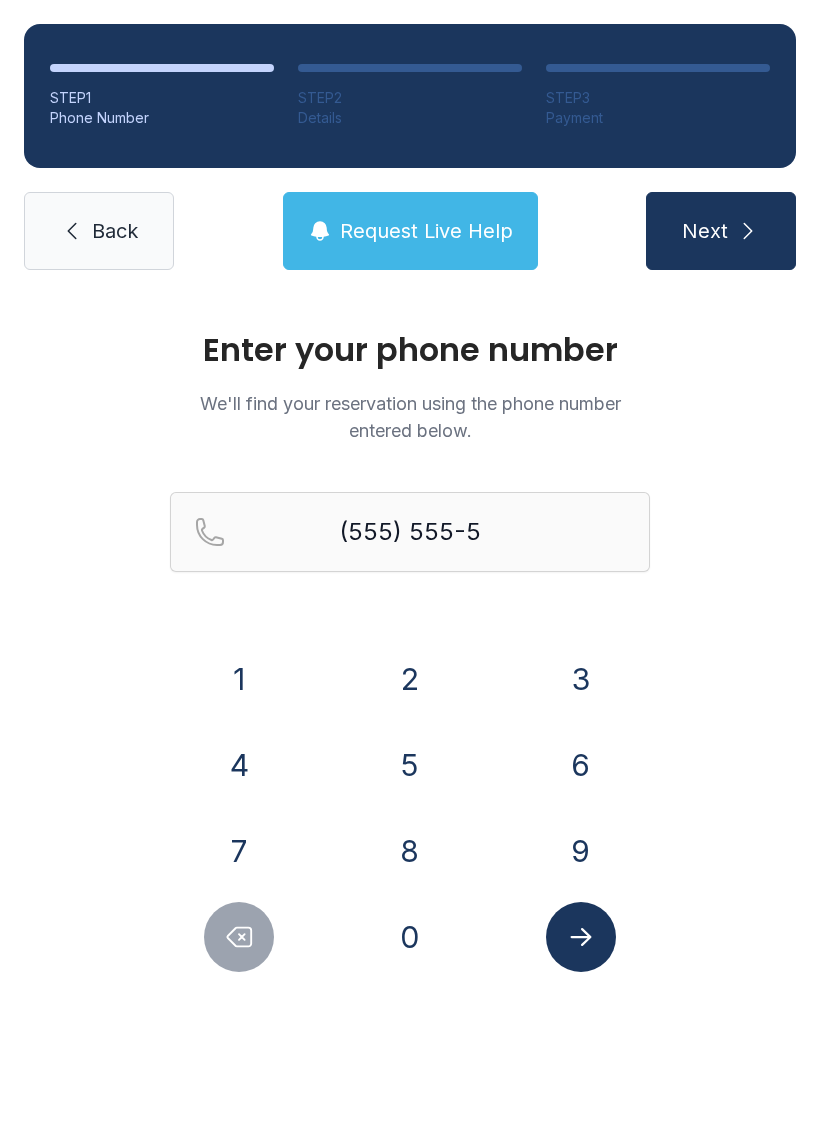 click on "4" at bounding box center (239, 679) 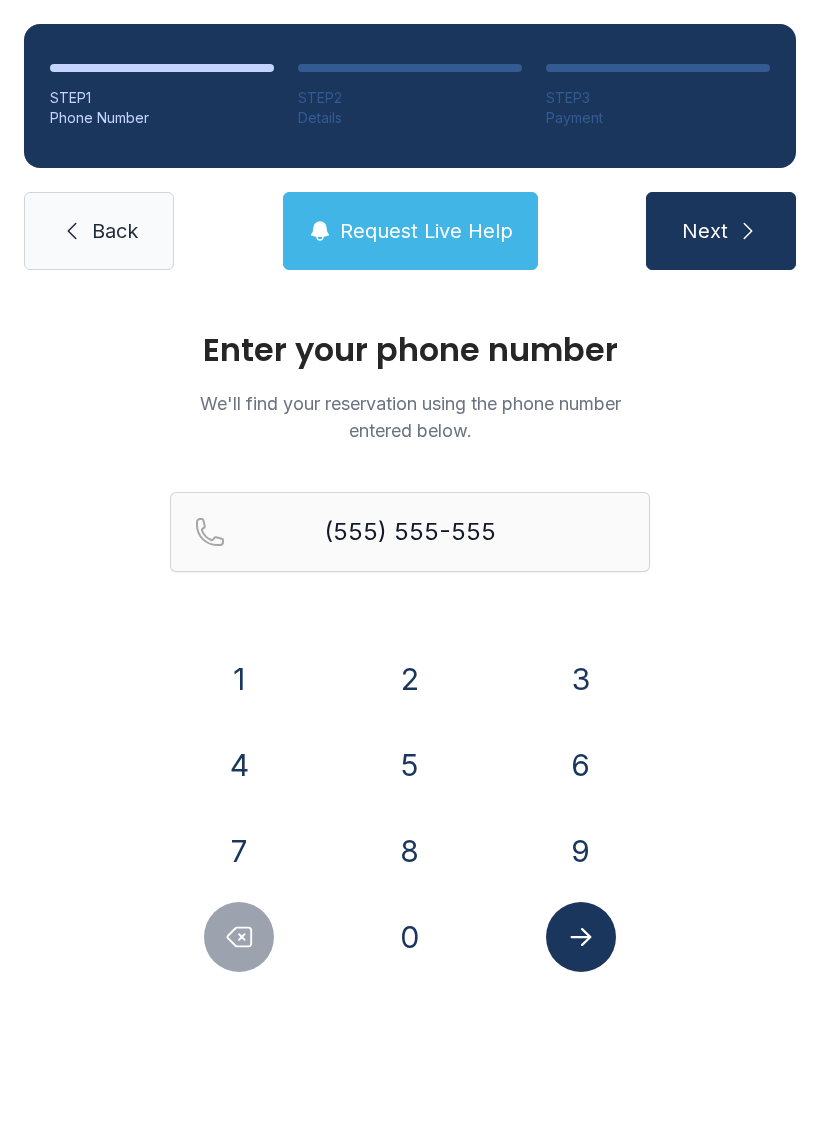 click on "2" at bounding box center (239, 679) 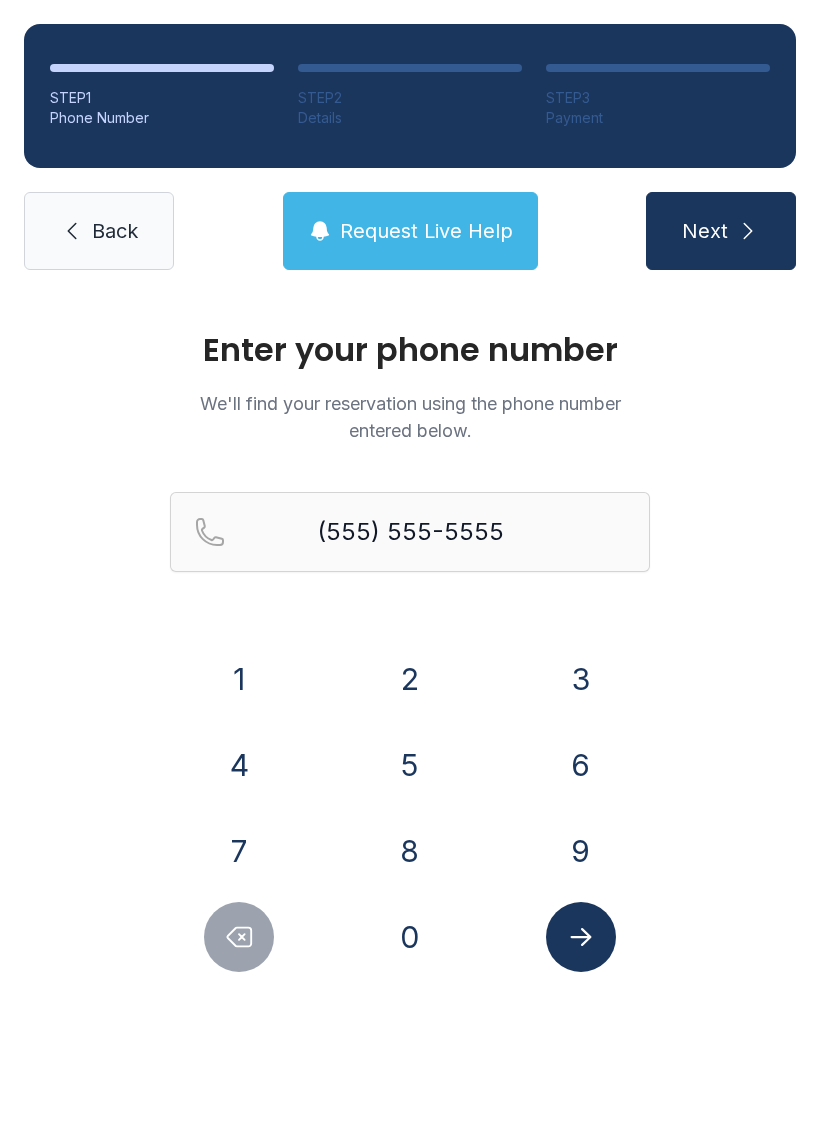click at bounding box center [748, 231] 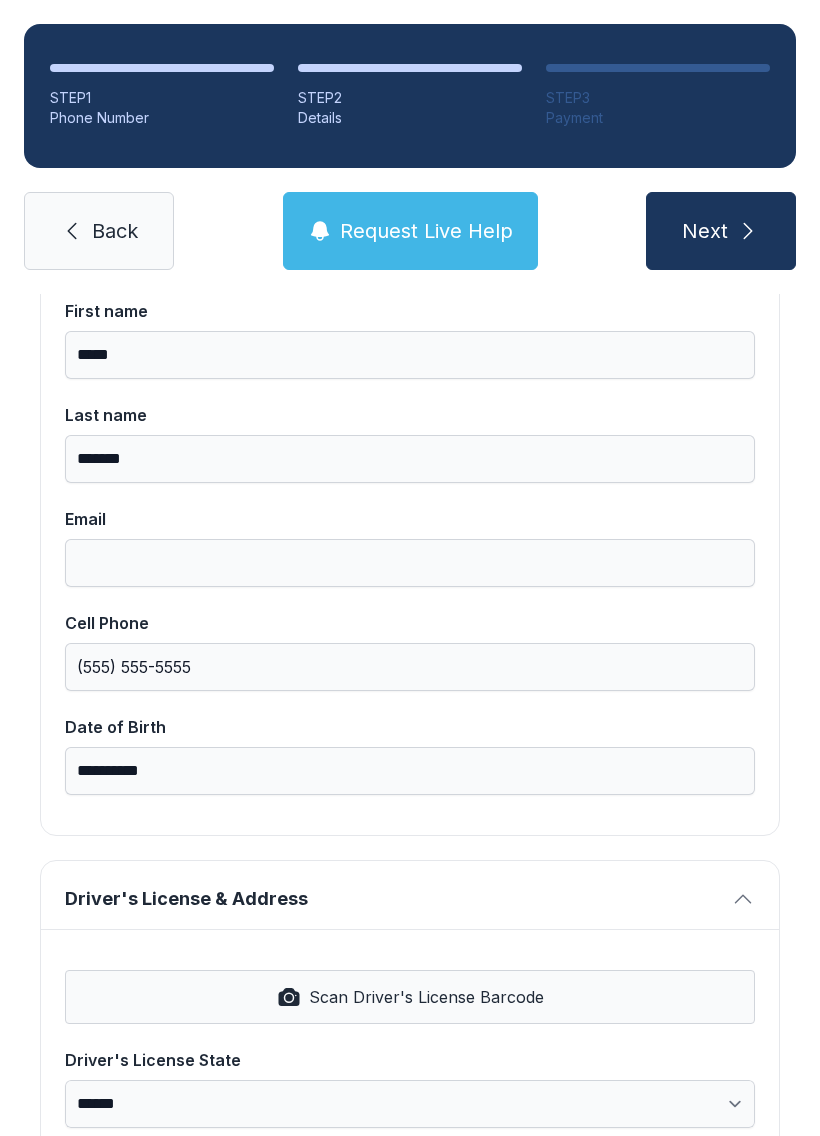 scroll, scrollTop: 216, scrollLeft: 0, axis: vertical 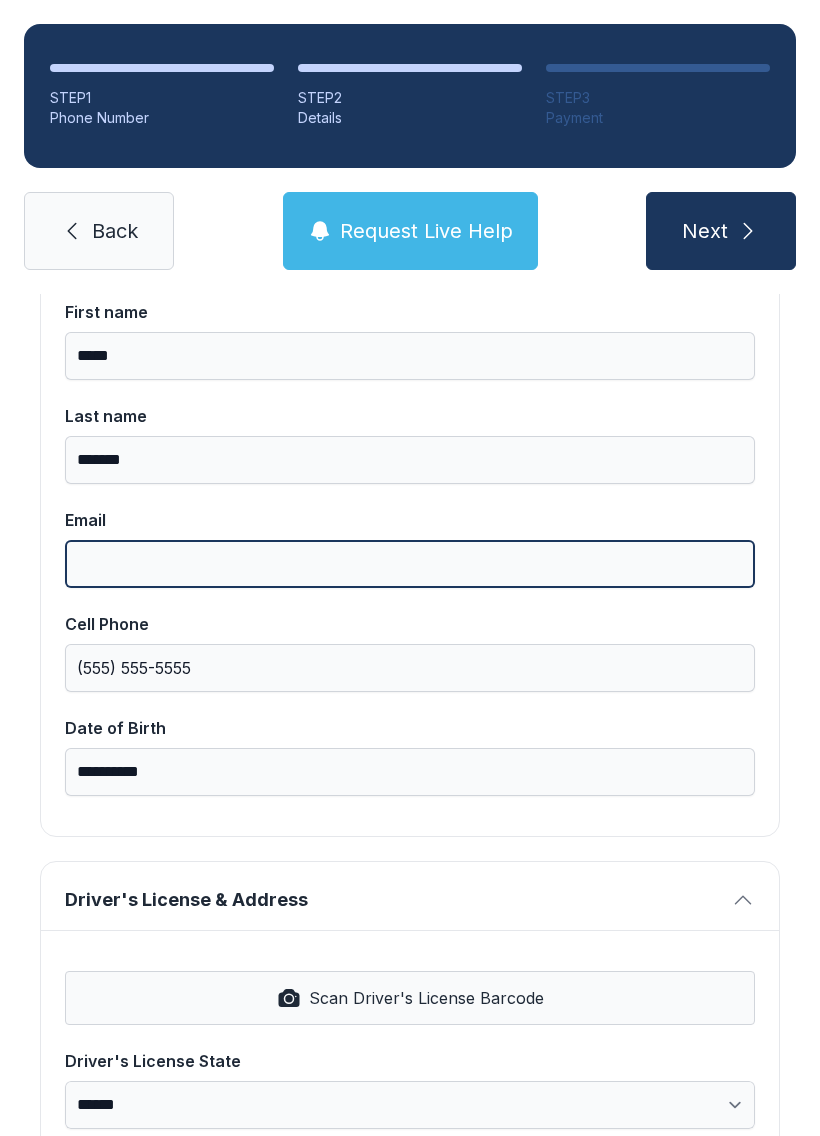 click on "Email" at bounding box center (410, 564) 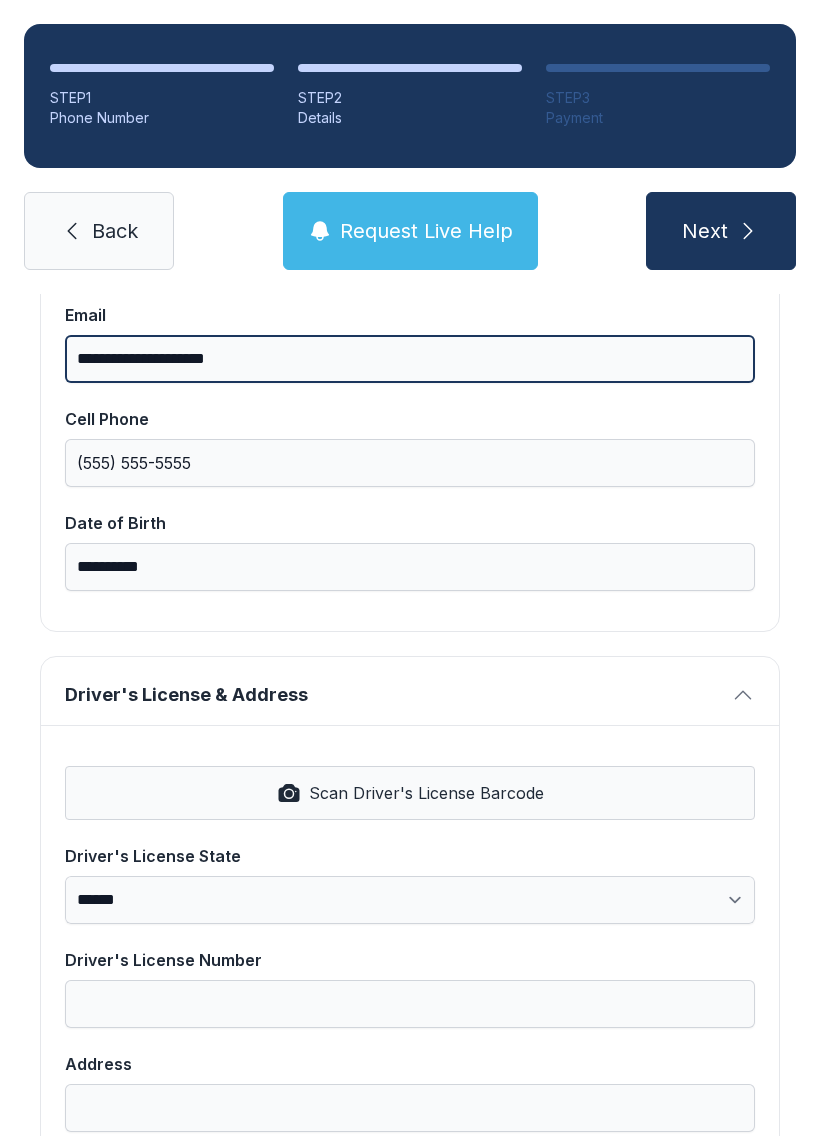 scroll, scrollTop: 418, scrollLeft: 0, axis: vertical 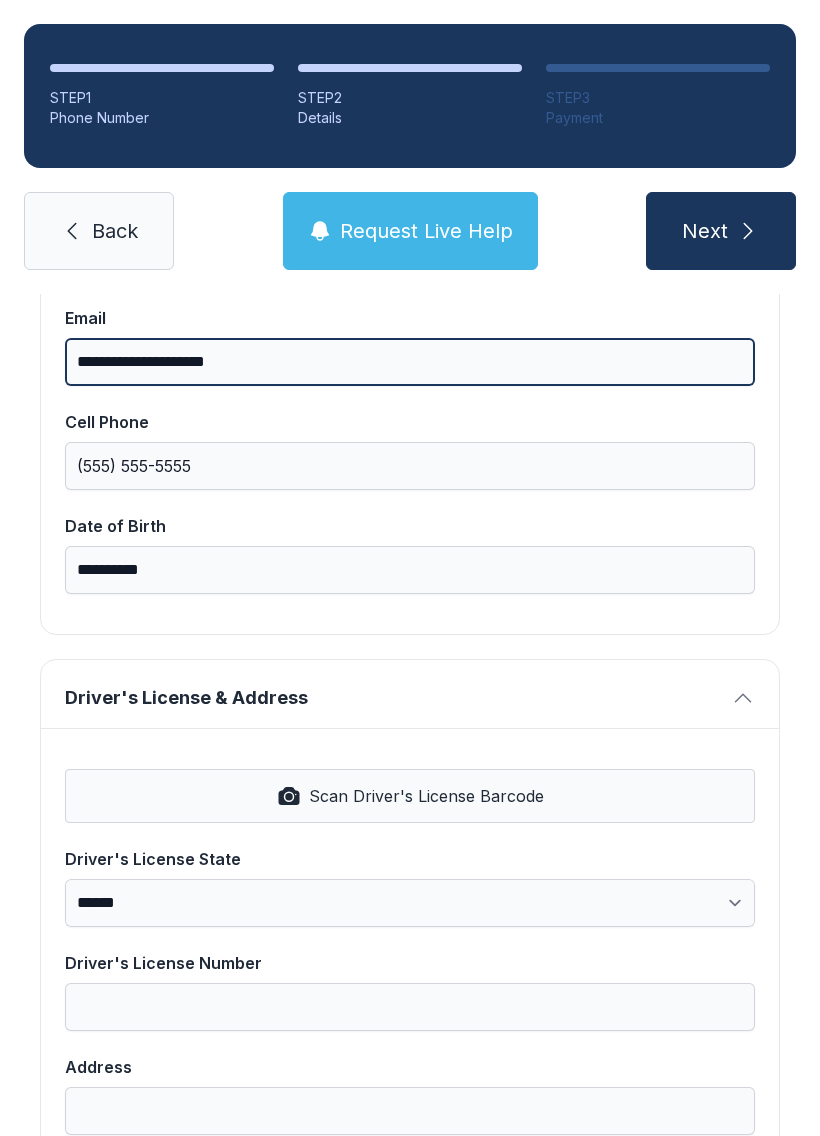 type on "**********" 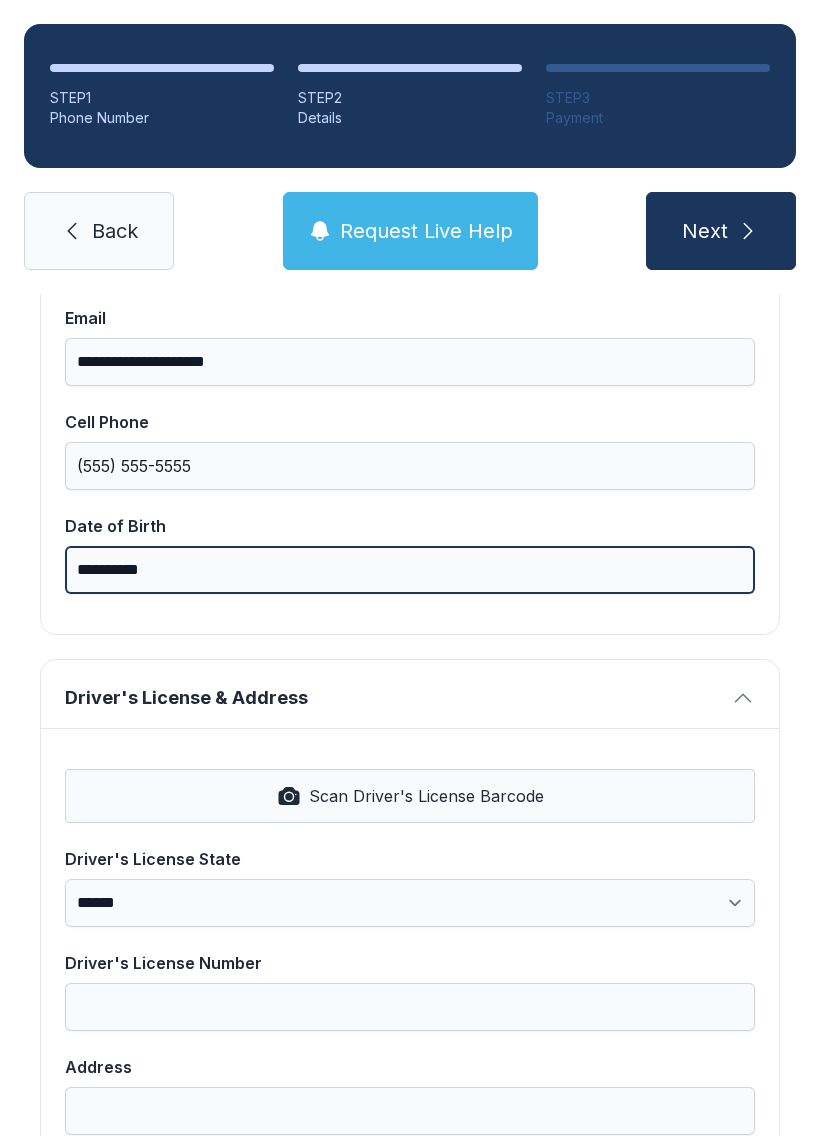 click on "**********" at bounding box center [410, 570] 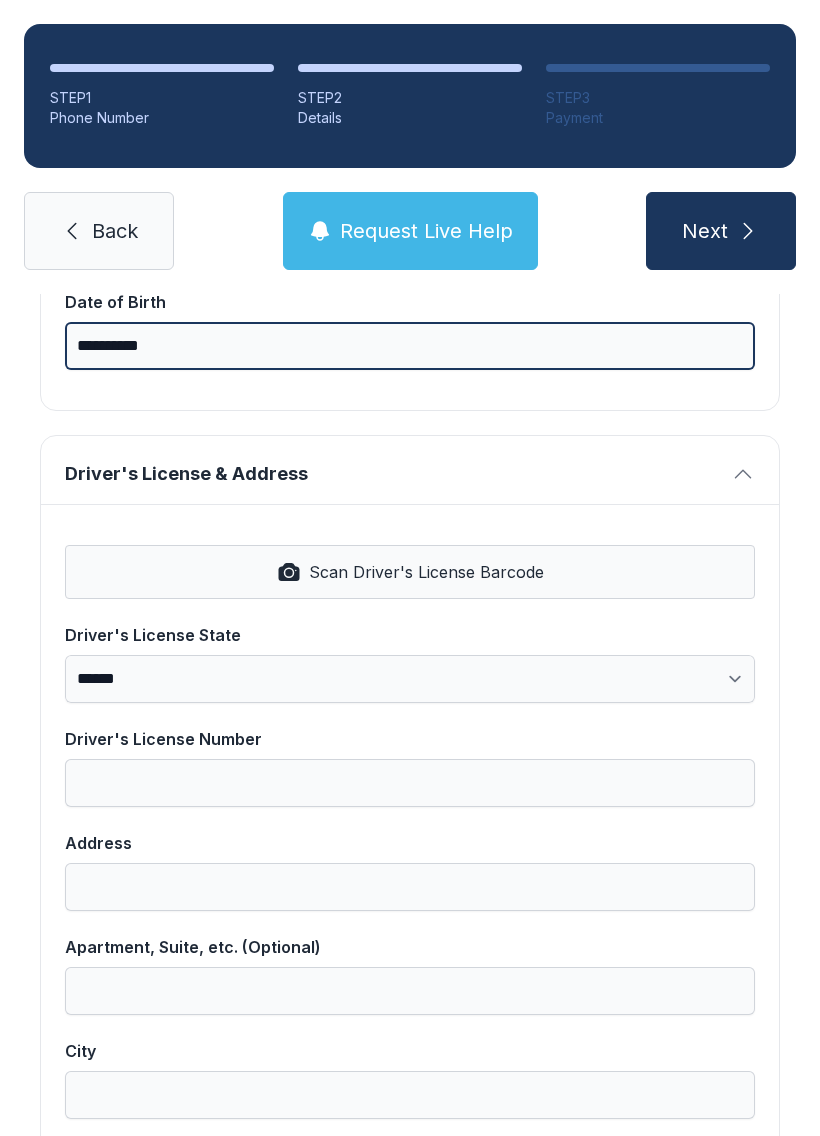 scroll, scrollTop: 653, scrollLeft: 0, axis: vertical 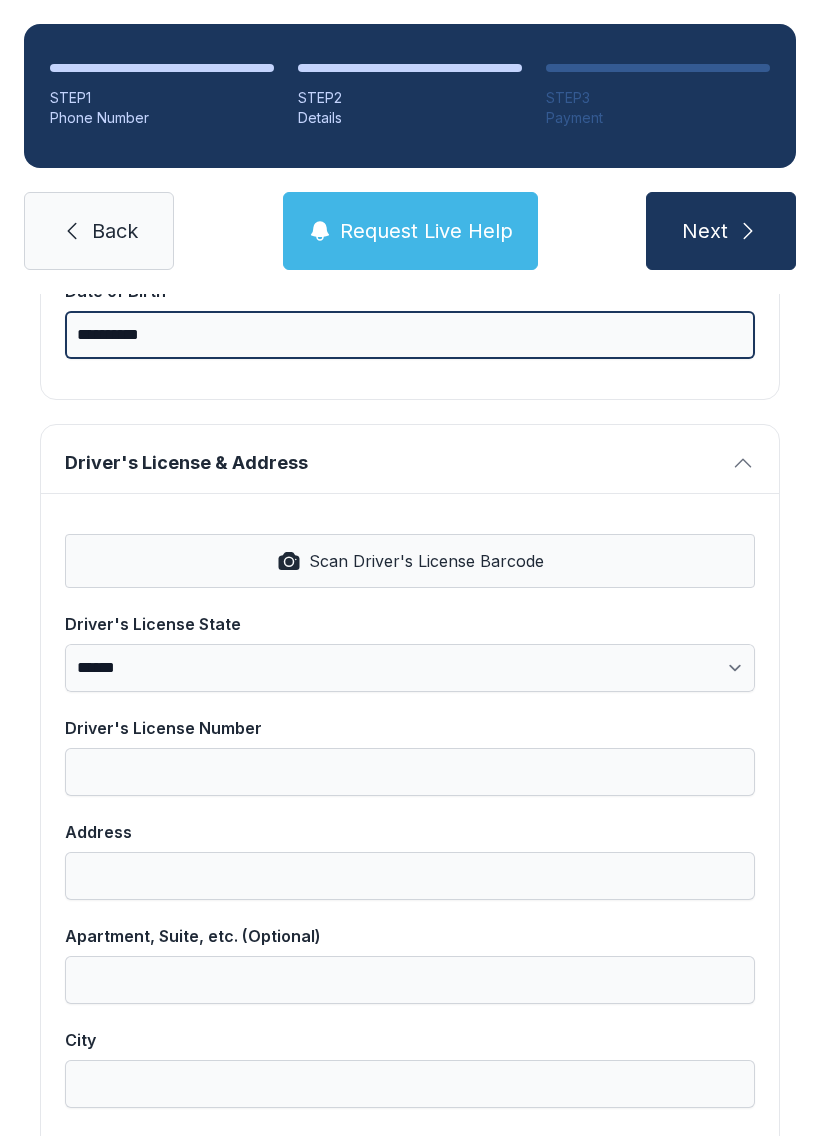 type on "**********" 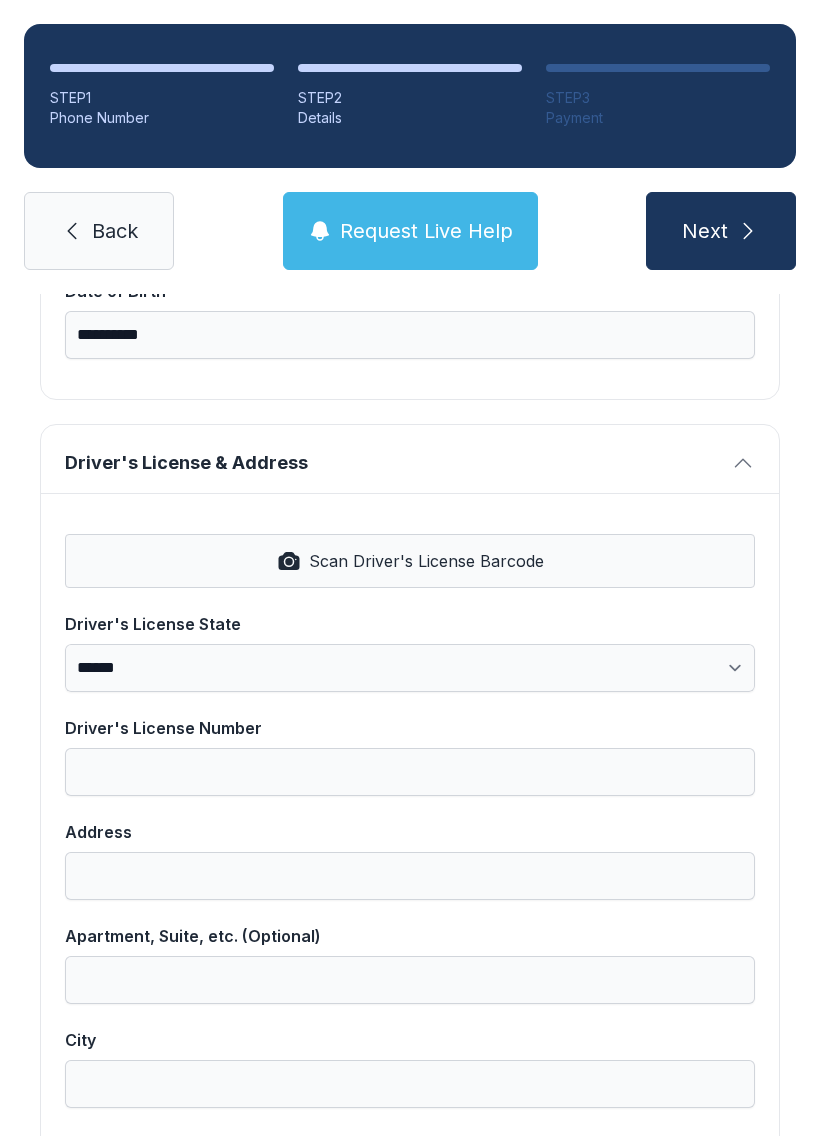 click on "**********" at bounding box center [410, 668] 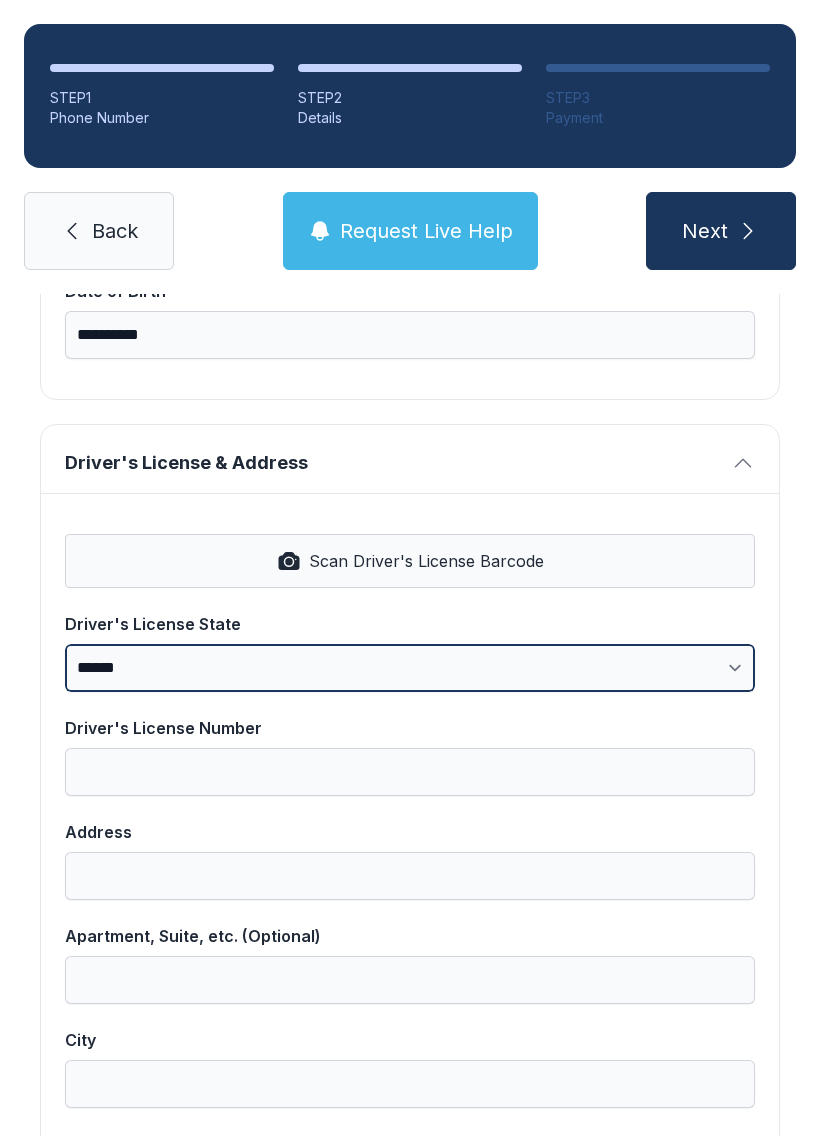select on "**" 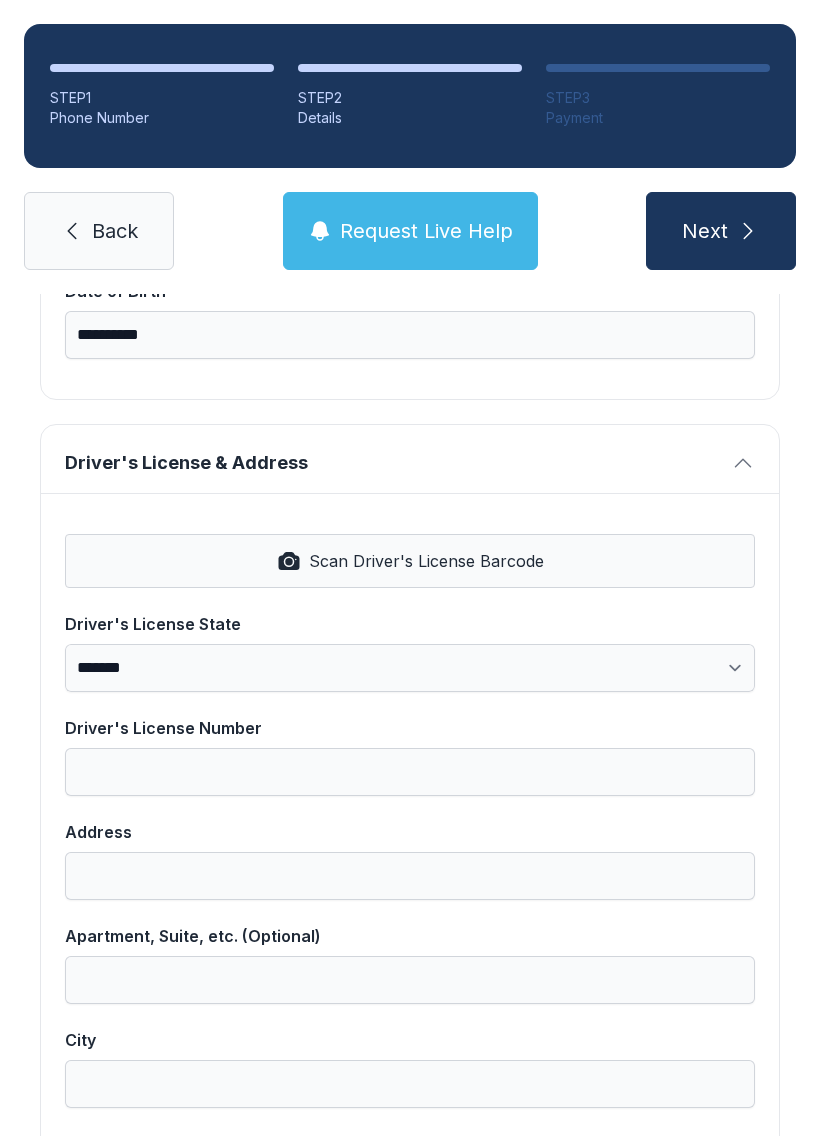 click on "Scan Driver's License Barcode" at bounding box center (426, 561) 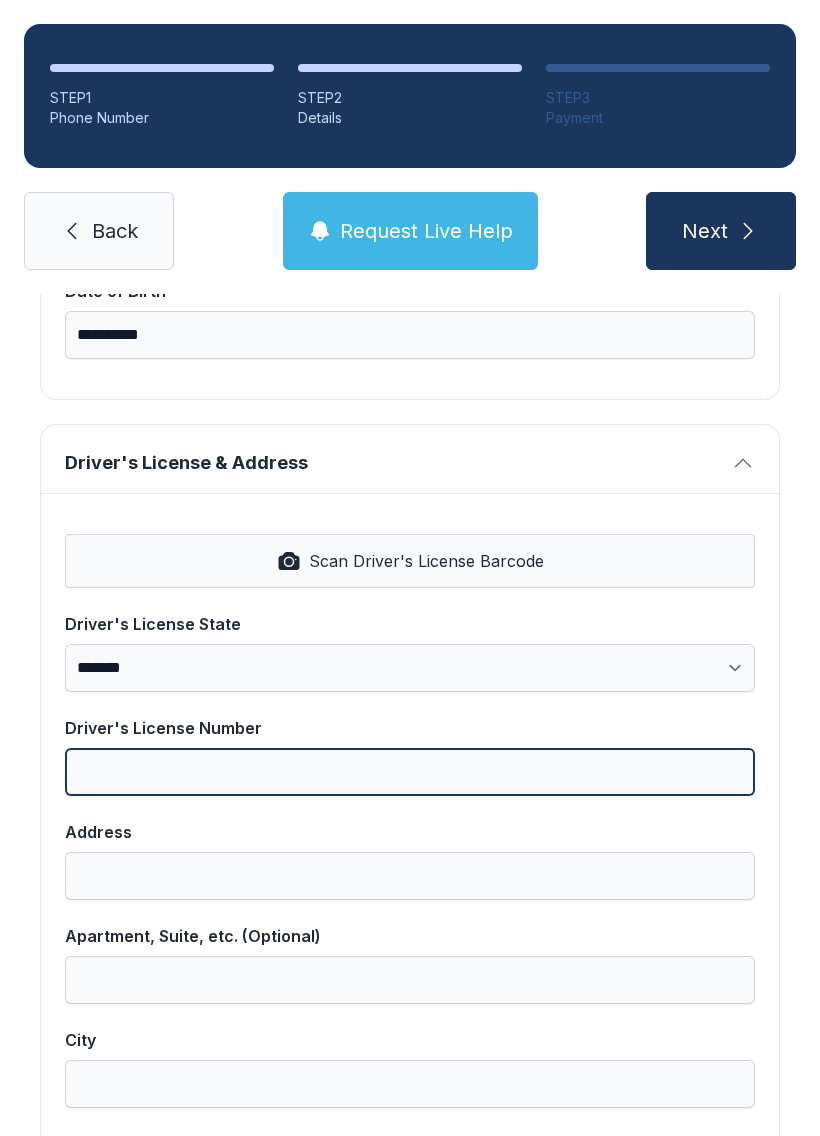 click on "Driver's License Number" at bounding box center (410, 772) 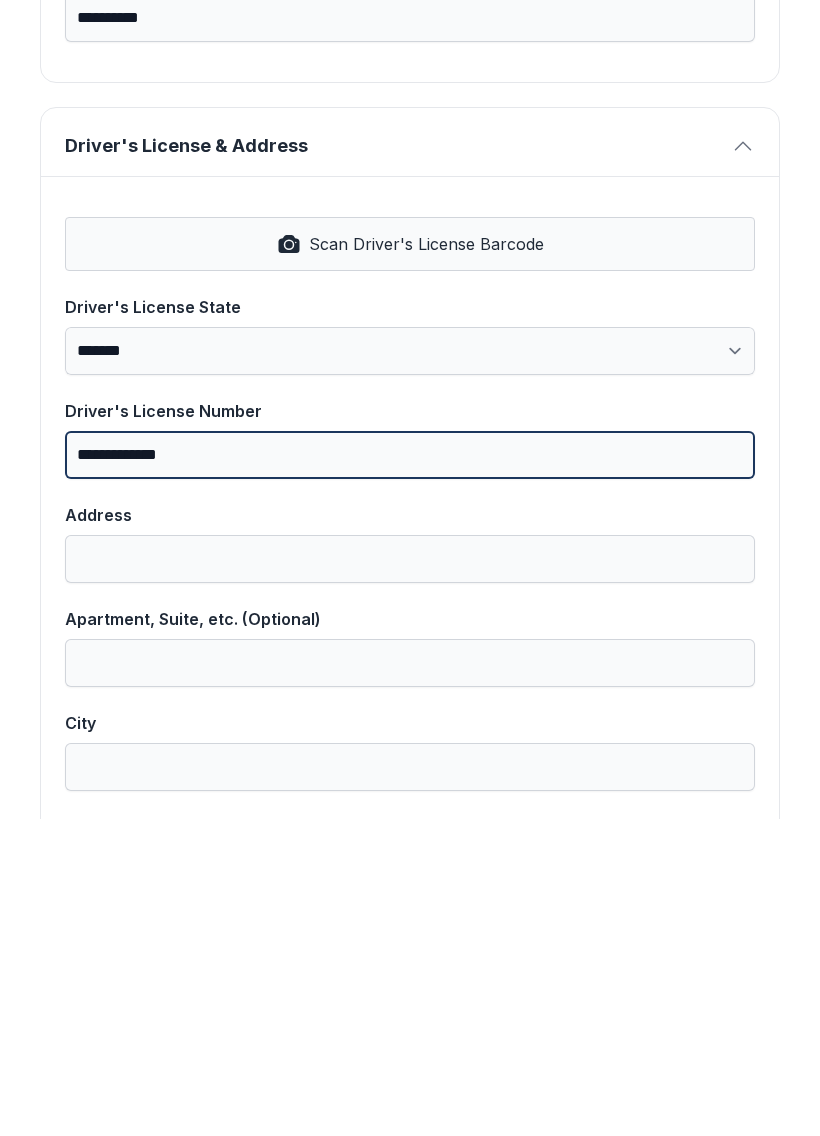 type on "**********" 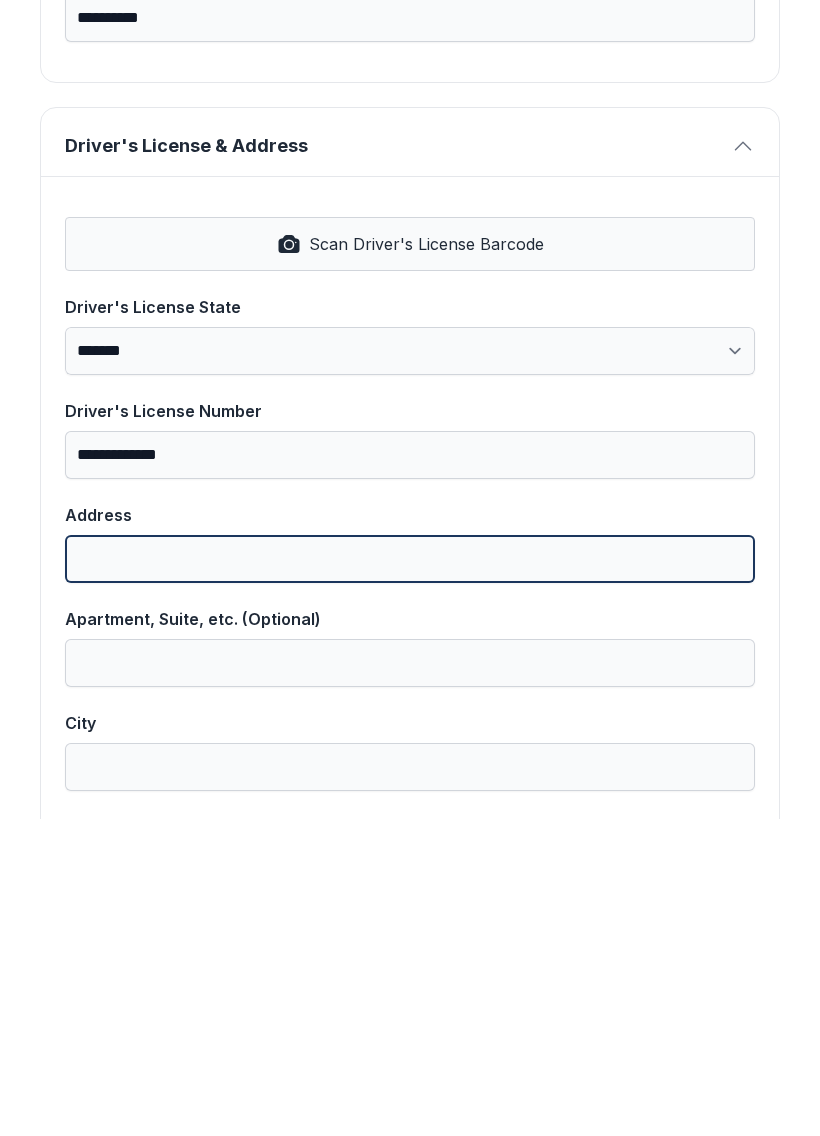 click on "Address" at bounding box center (410, 876) 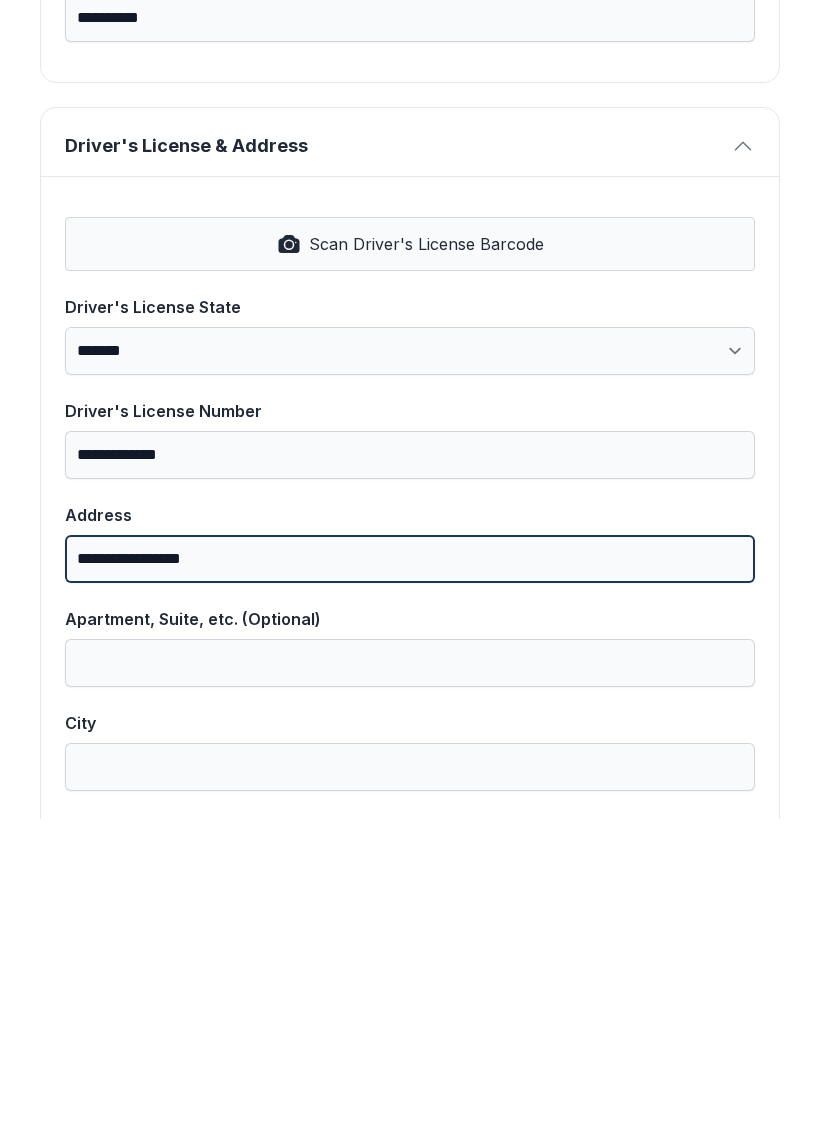 type on "**********" 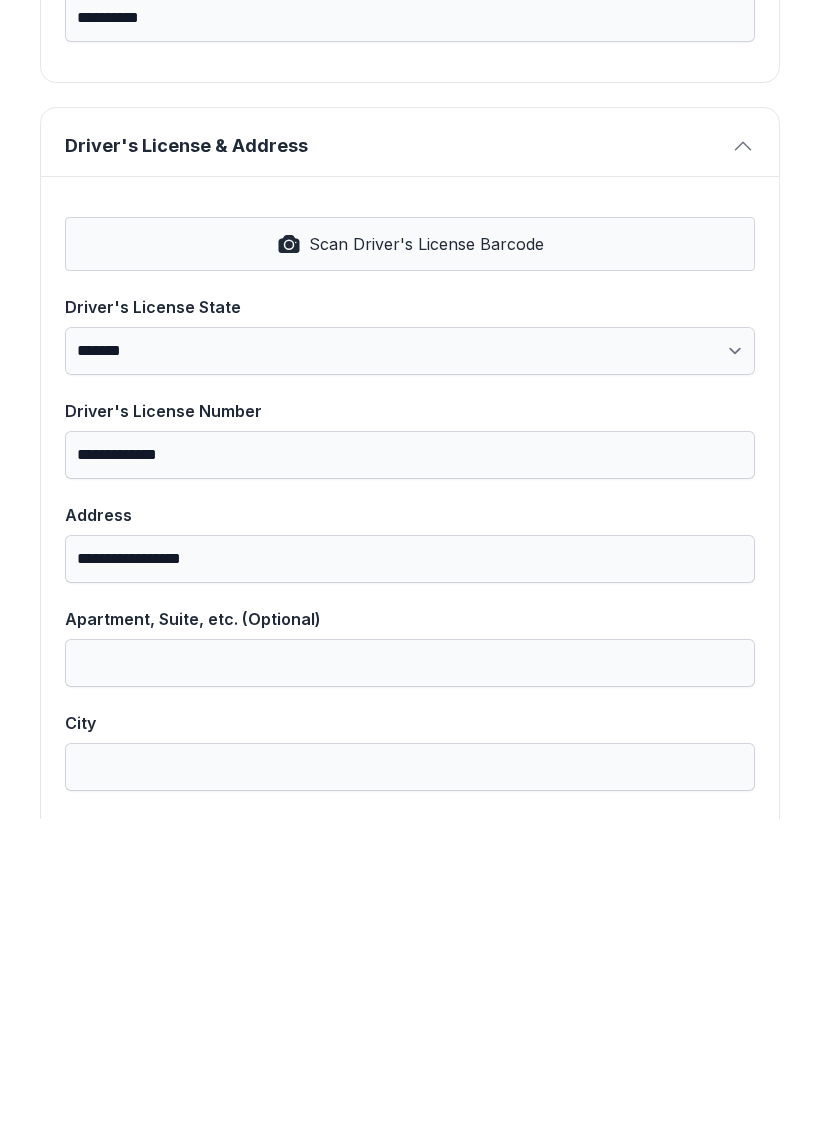 click on "City" at bounding box center [410, 1084] 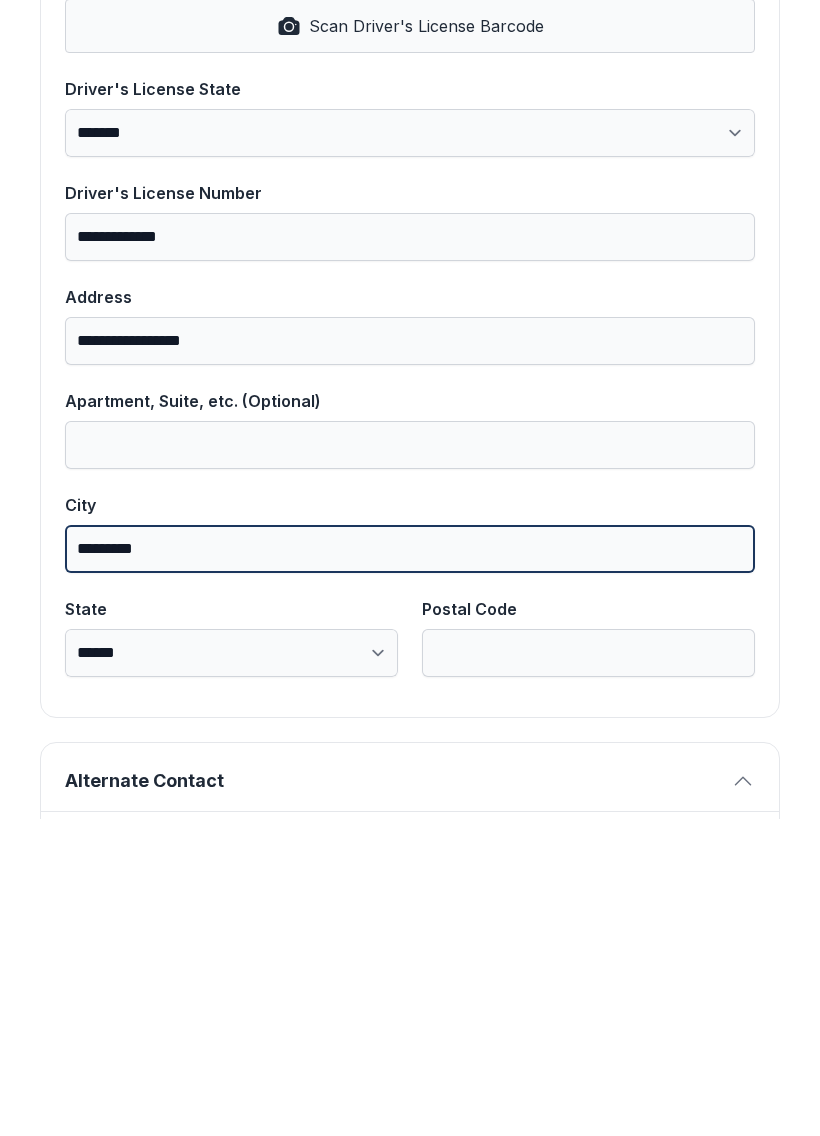 scroll, scrollTop: 873, scrollLeft: 0, axis: vertical 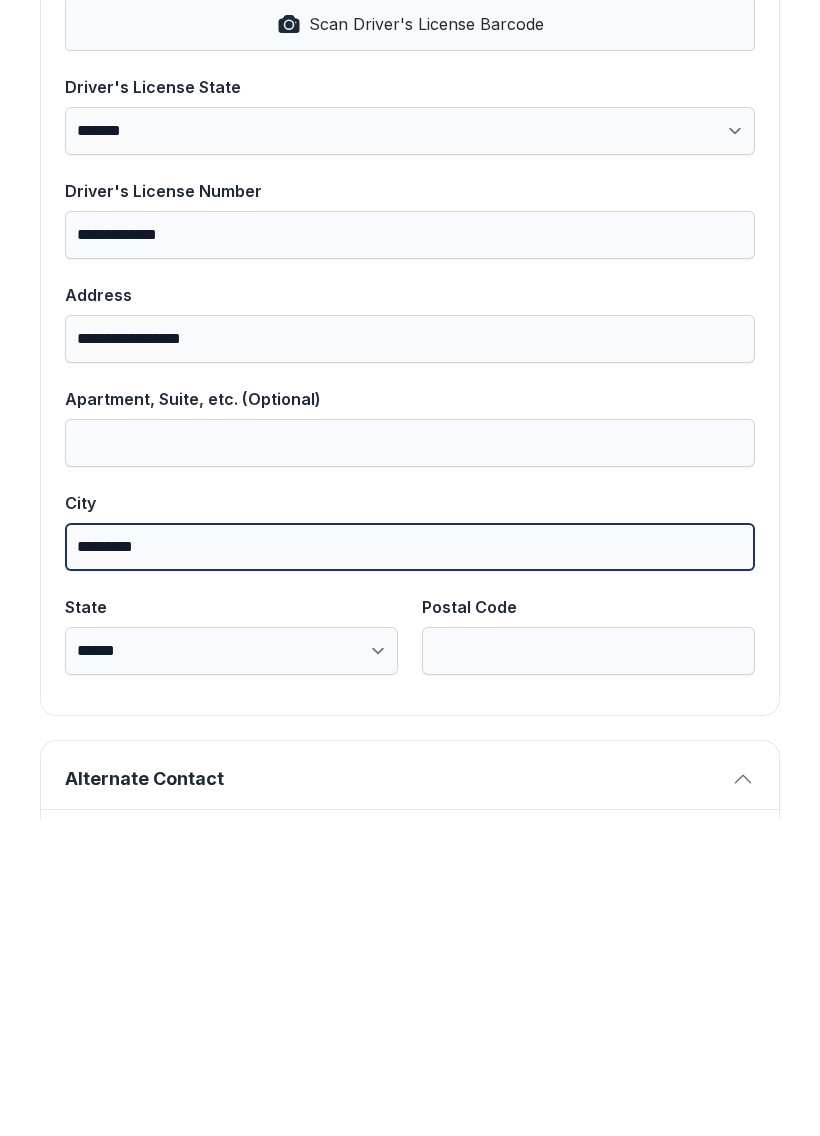 type on "********" 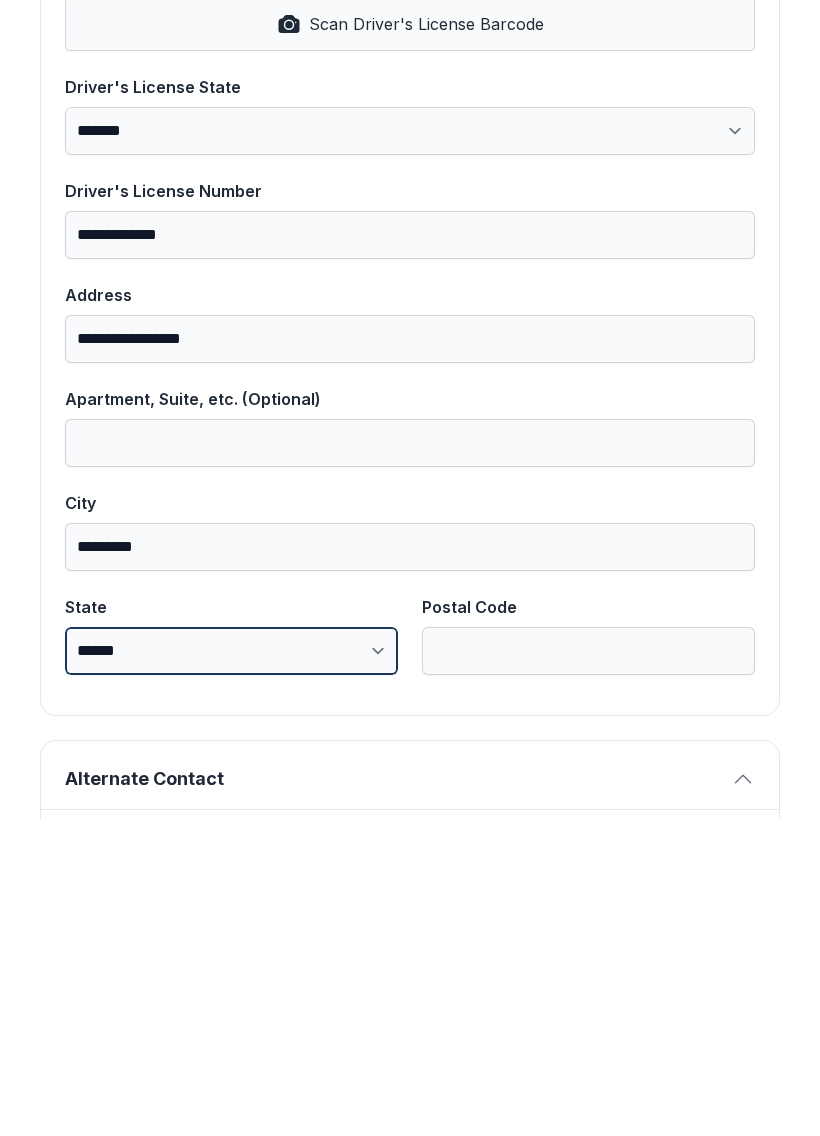 click on "**********" at bounding box center (231, 968) 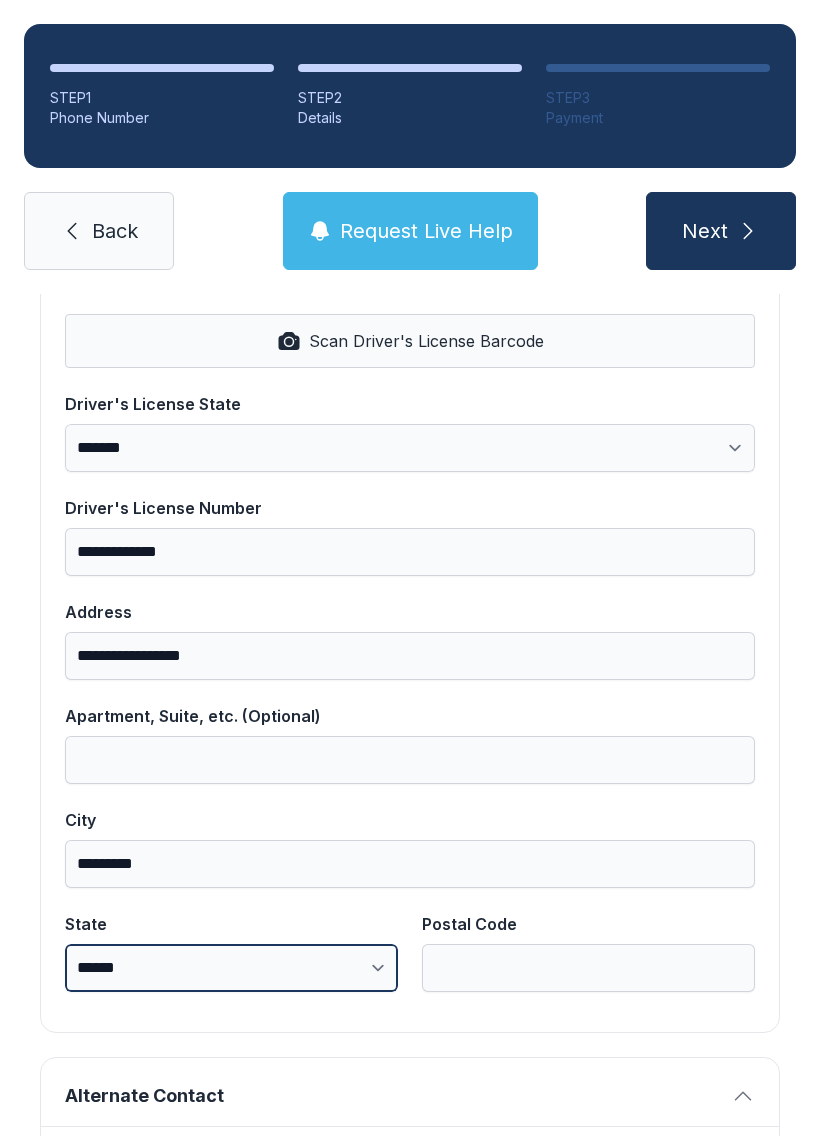 select on "**" 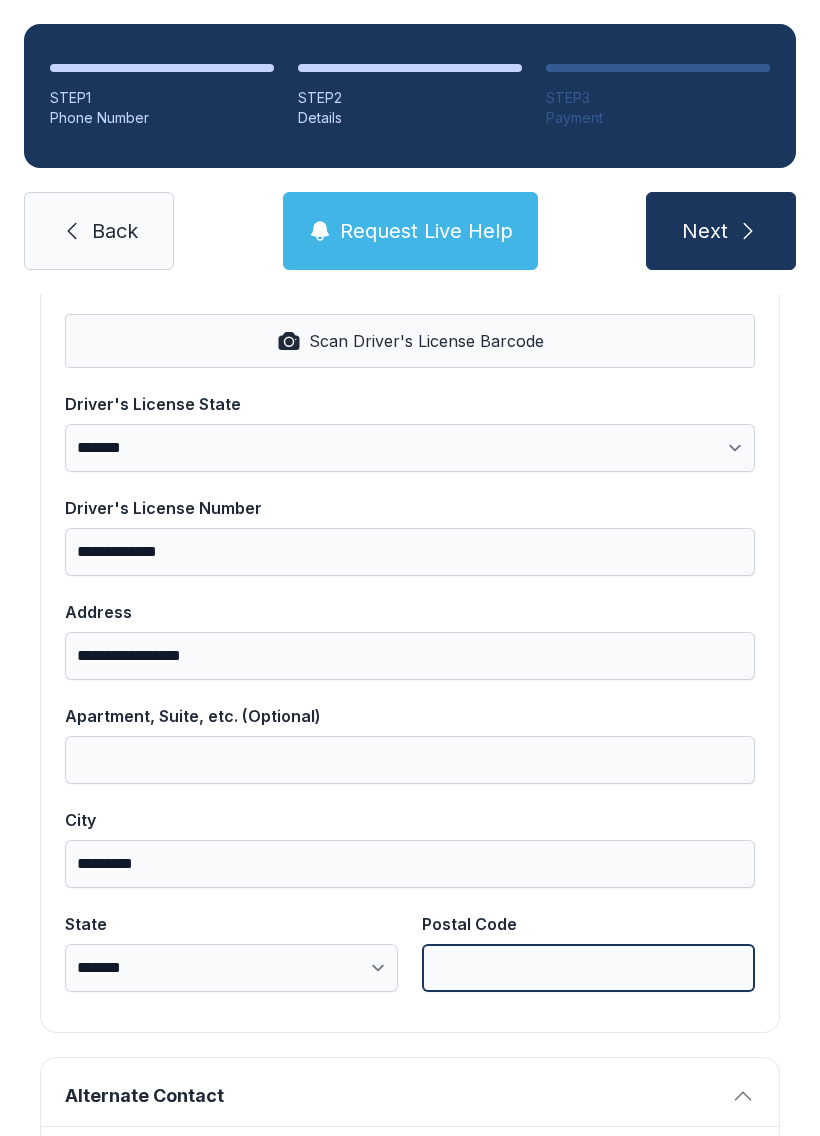 click on "Postal Code" at bounding box center [588, 968] 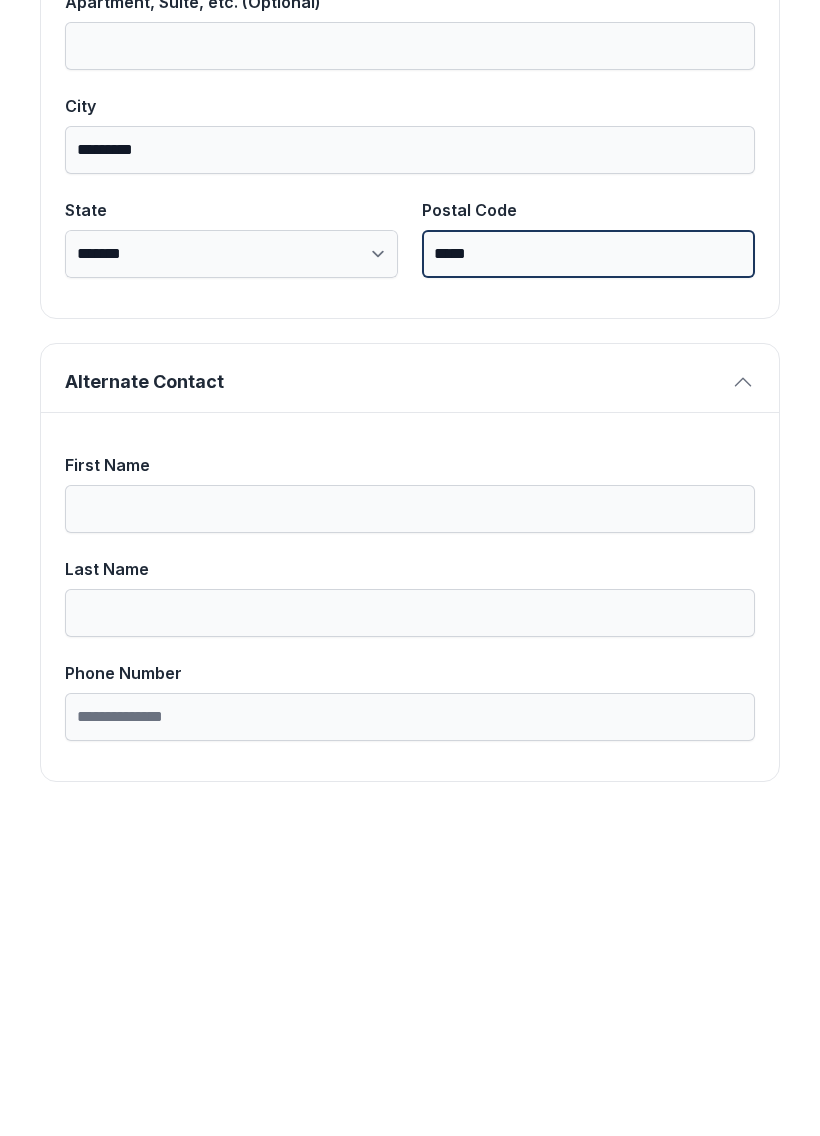 scroll, scrollTop: 1269, scrollLeft: 0, axis: vertical 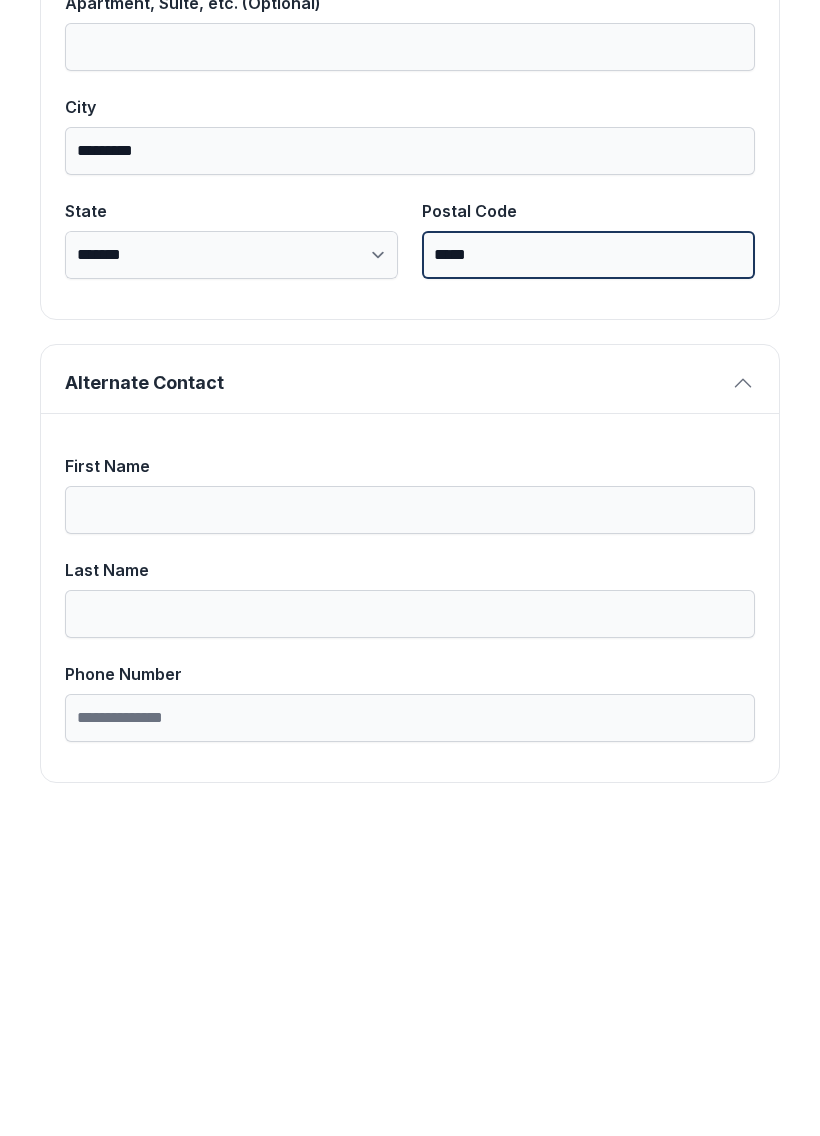 type on "*****" 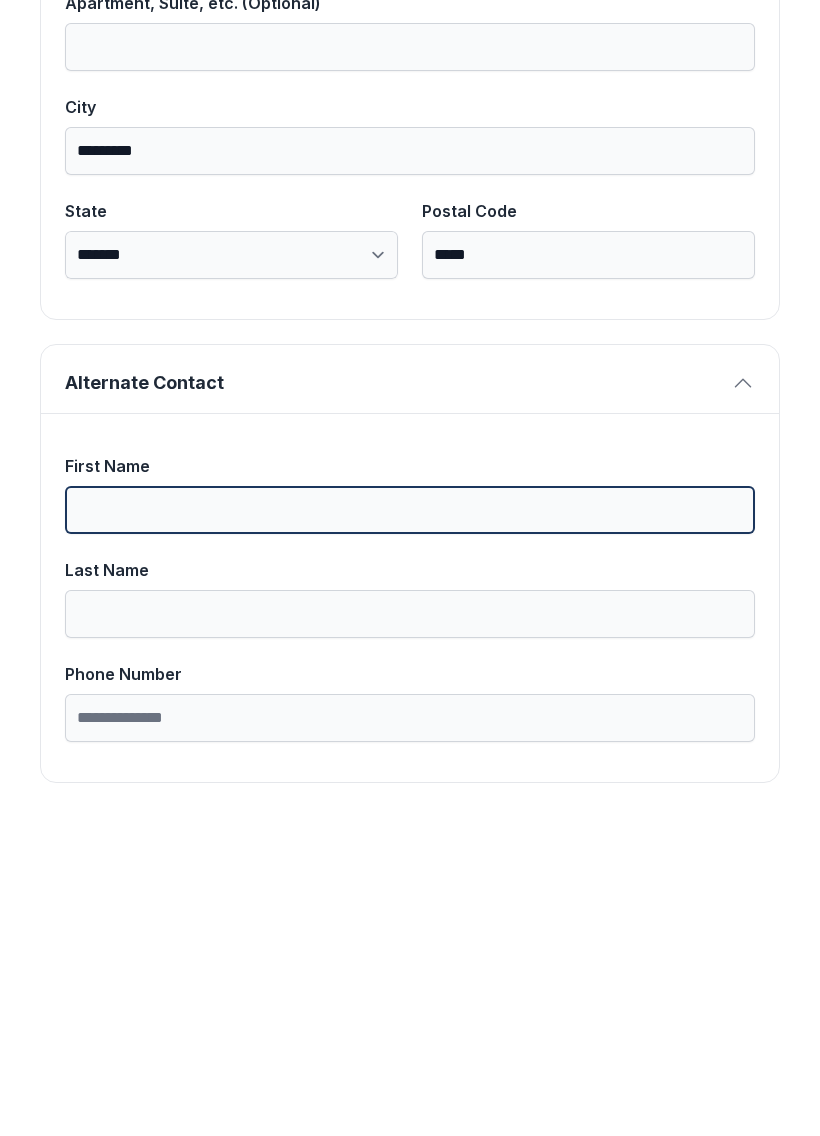 click on "First Name" at bounding box center (410, 827) 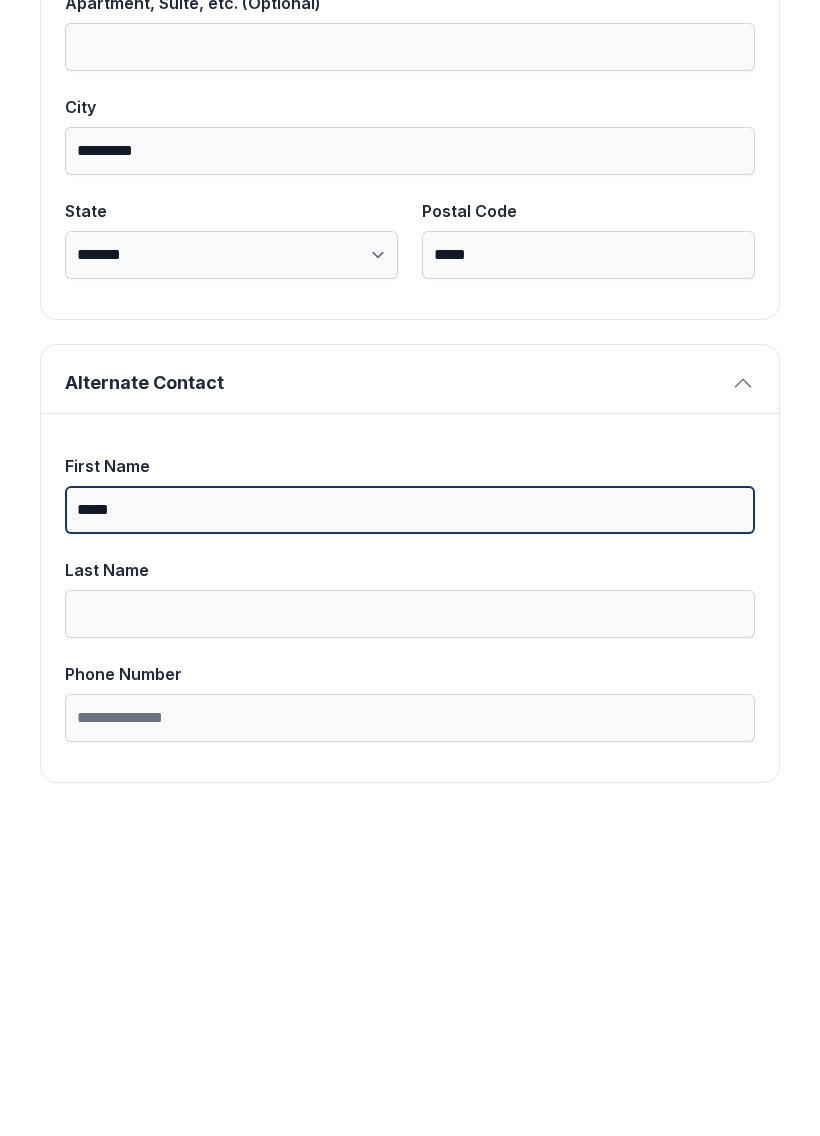 type on "*****" 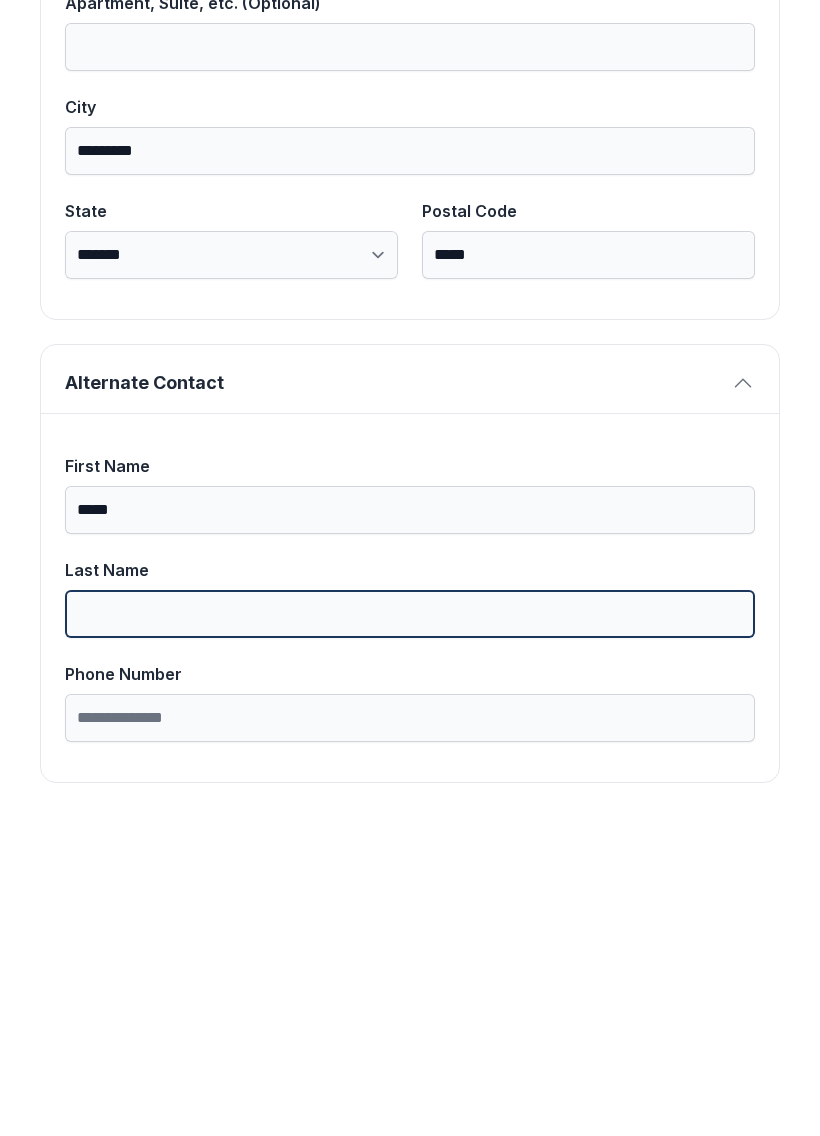 click on "Last Name" at bounding box center (410, 931) 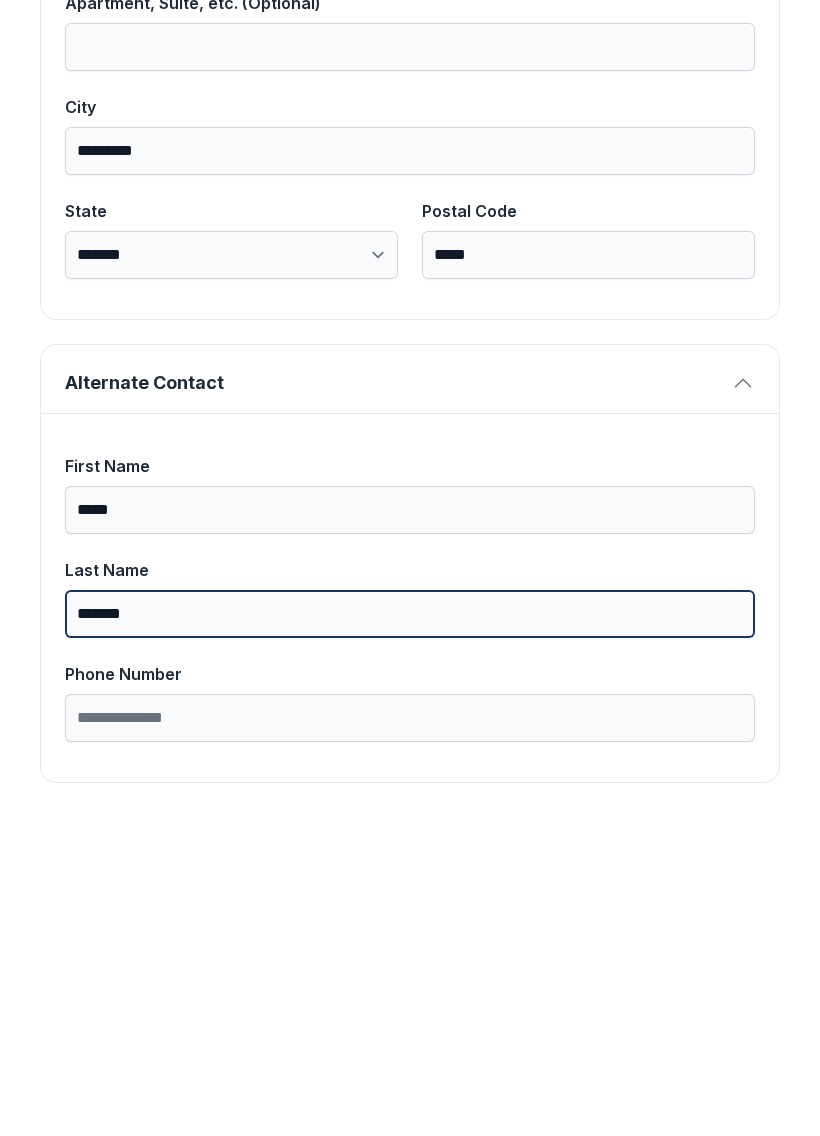 type on "*******" 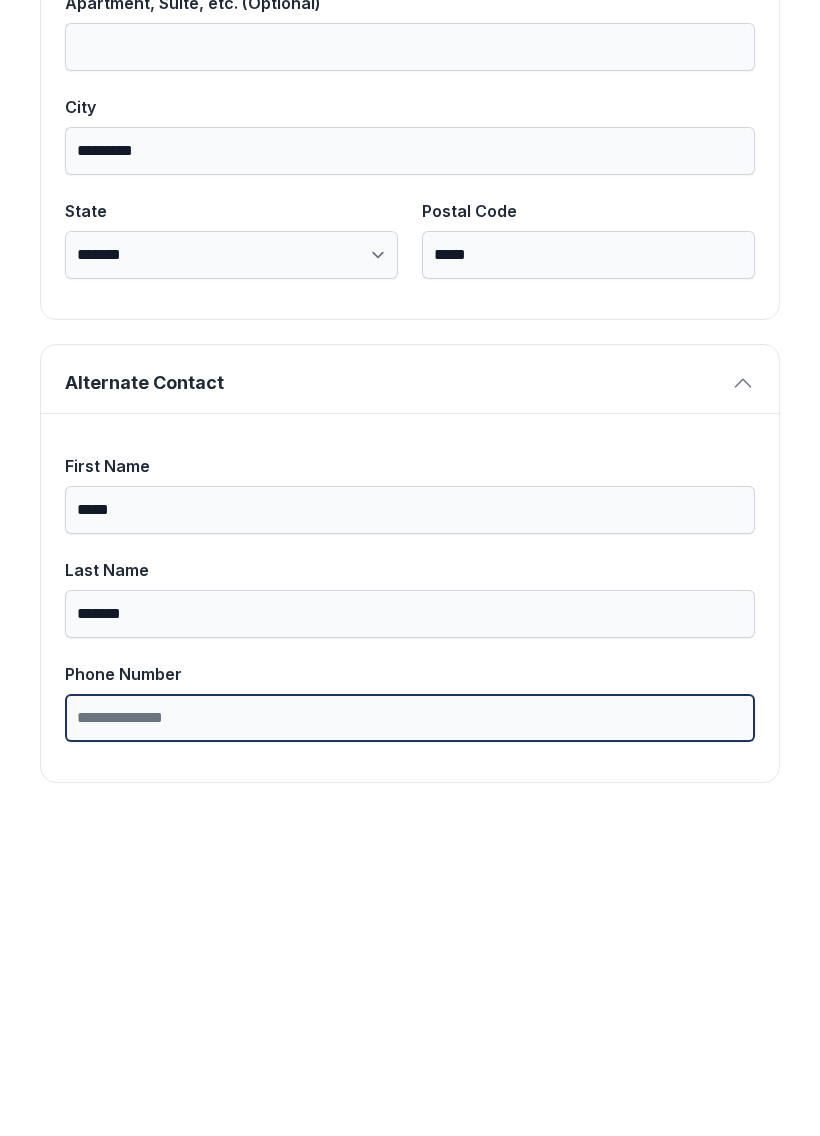 click on "Phone Number" at bounding box center (410, 1035) 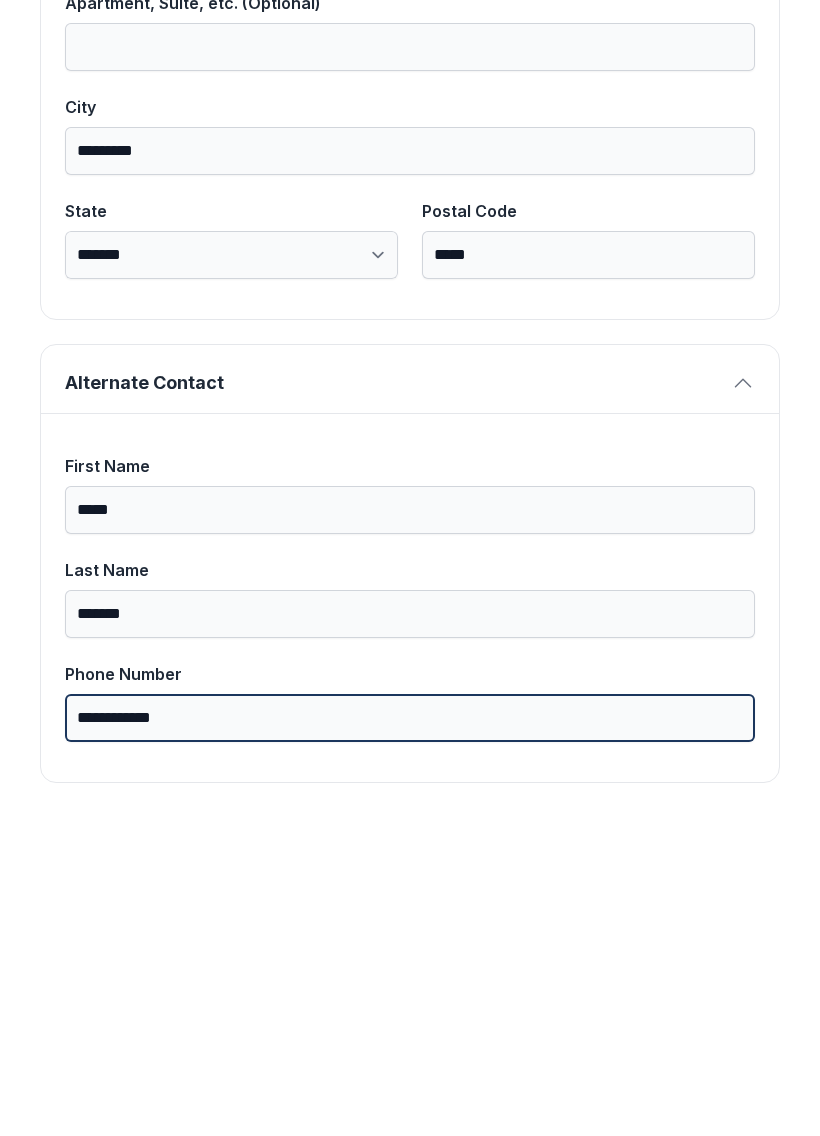 type on "**********" 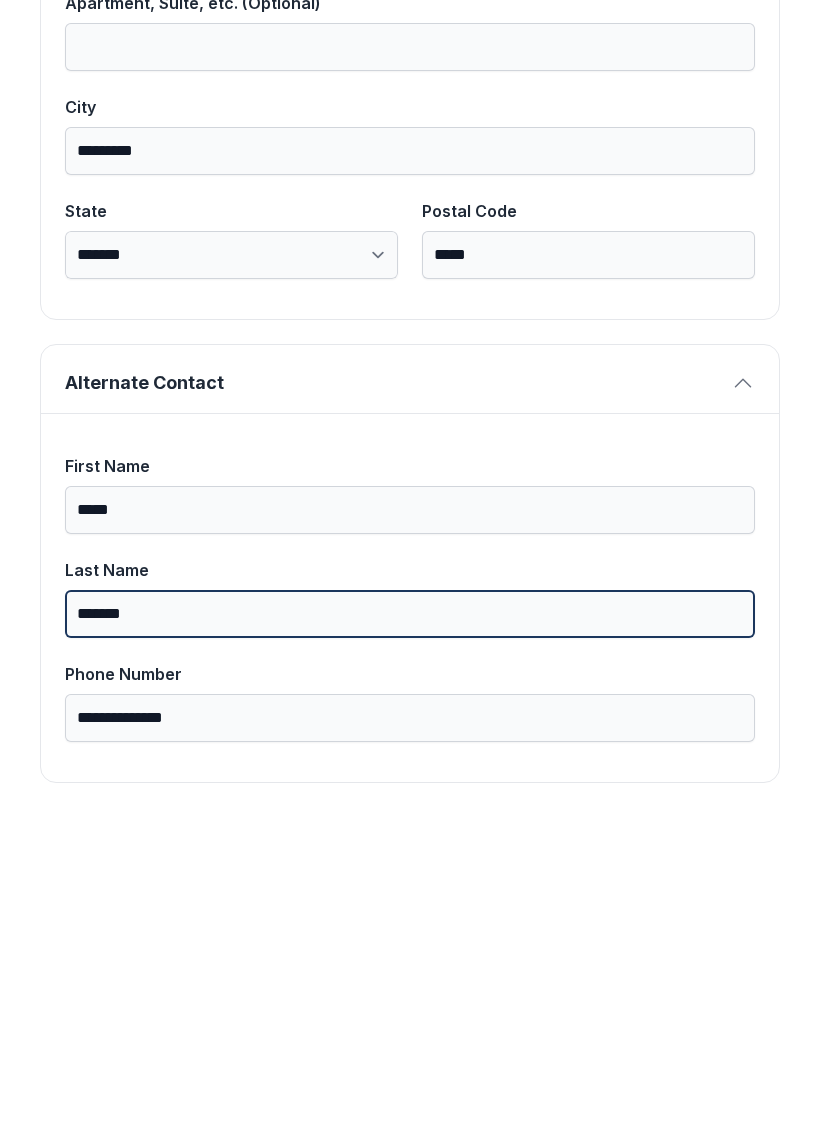 click on "*******" at bounding box center [410, 931] 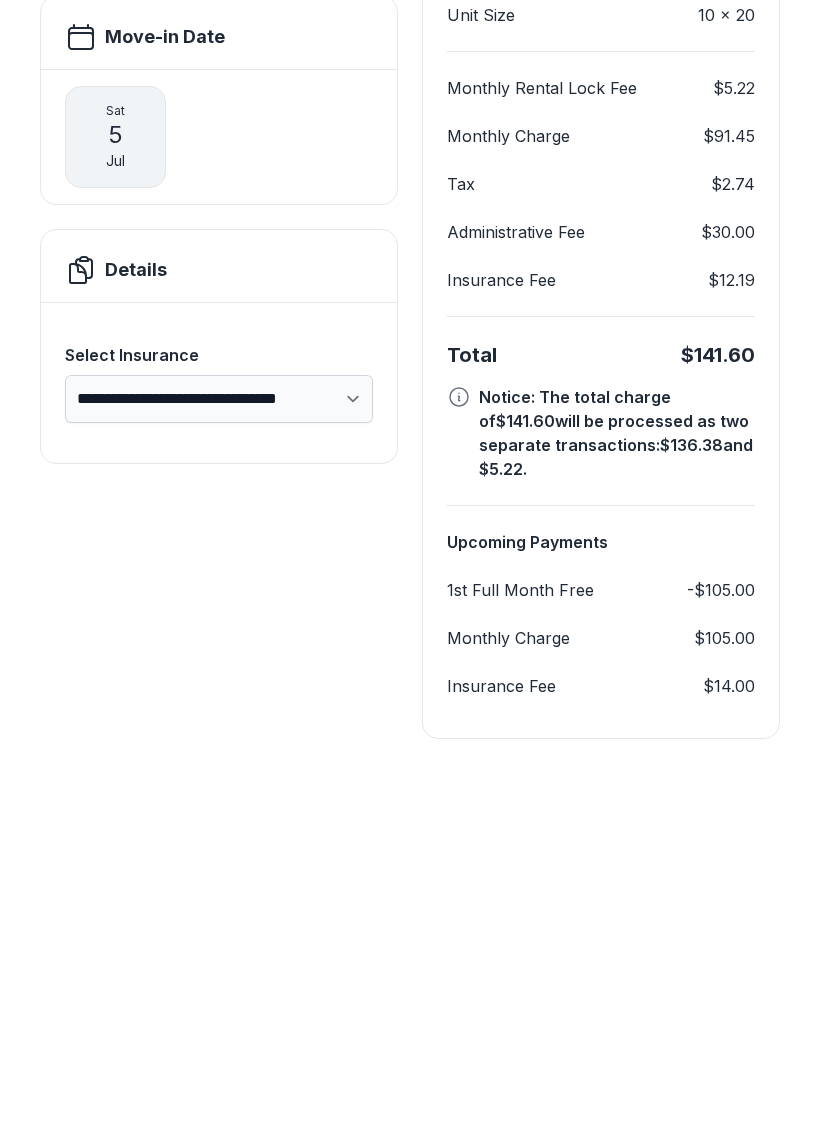 scroll, scrollTop: 228, scrollLeft: 0, axis: vertical 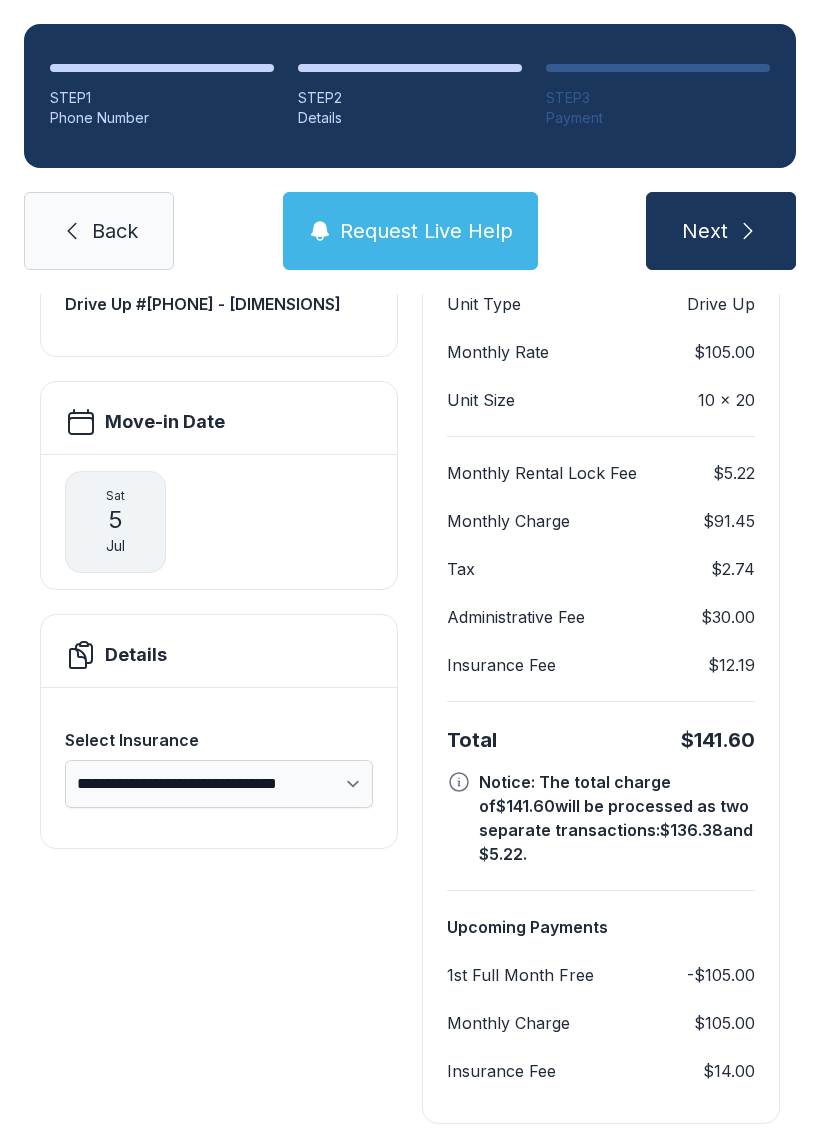 click on "Back" at bounding box center (115, 231) 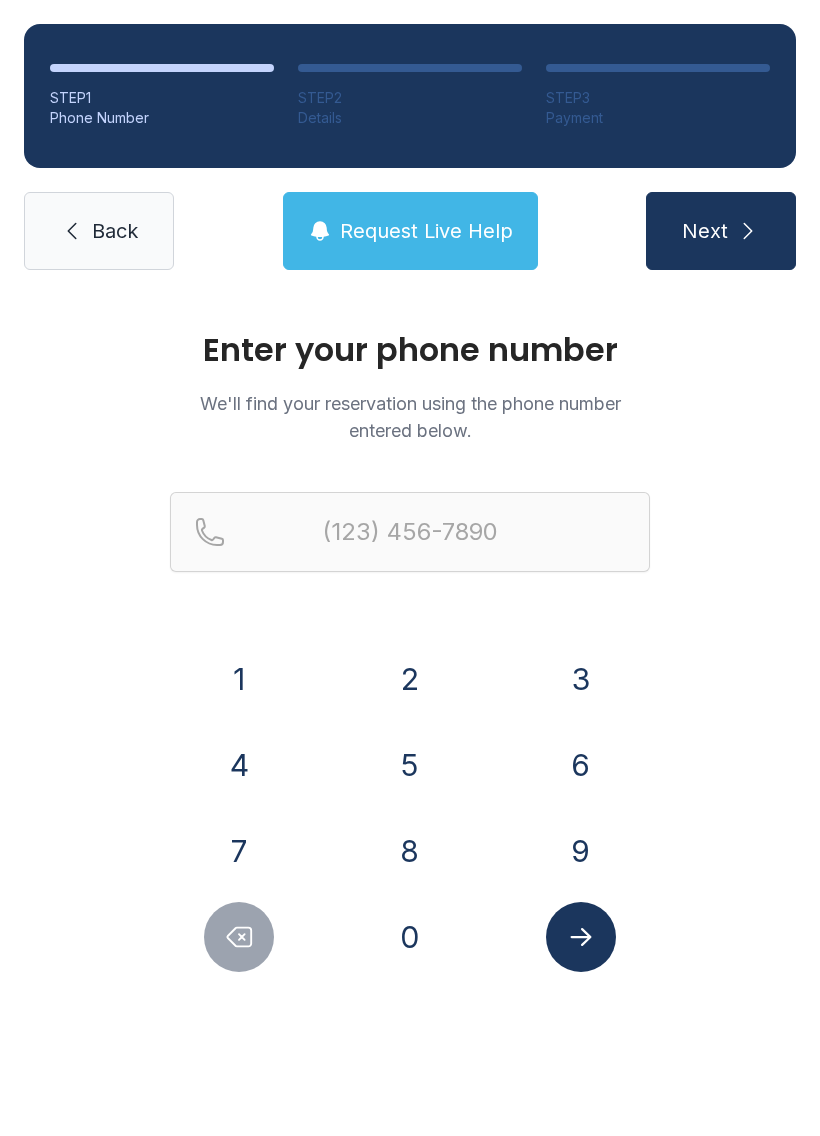 scroll, scrollTop: 0, scrollLeft: 0, axis: both 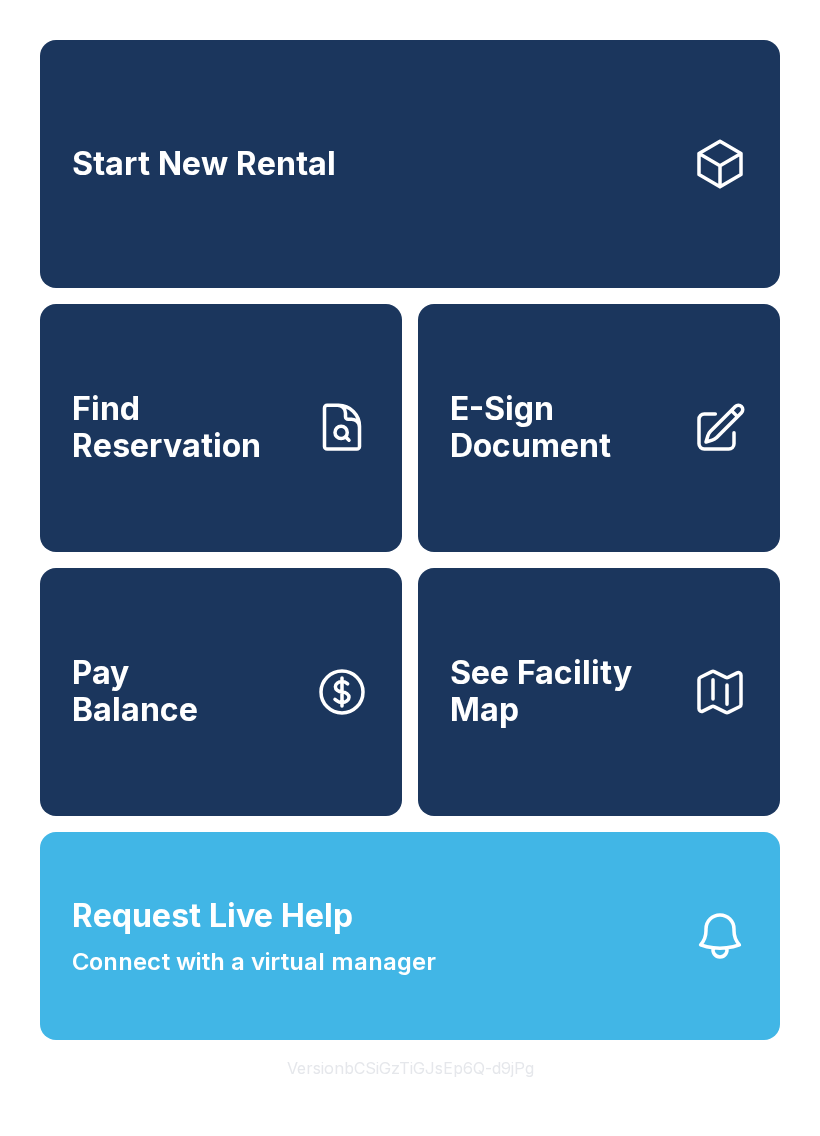 click on "Find Reservation" at bounding box center [221, 428] 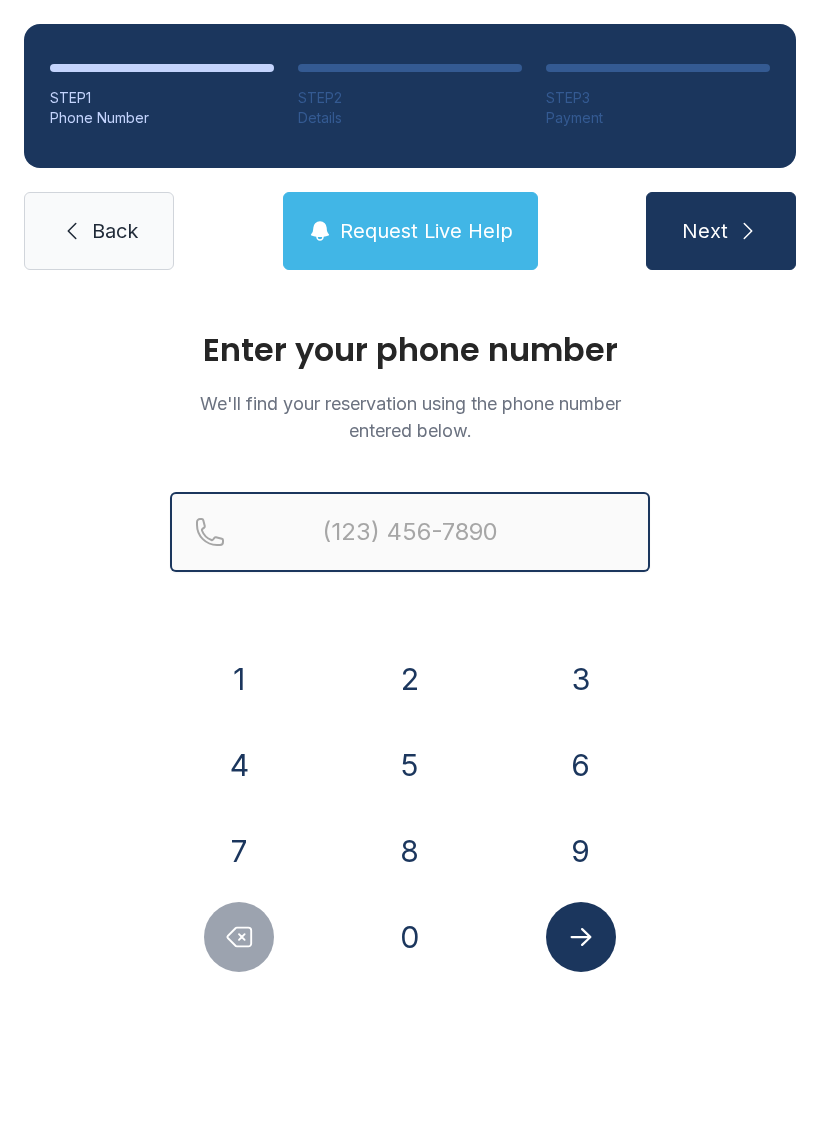 click at bounding box center [410, 532] 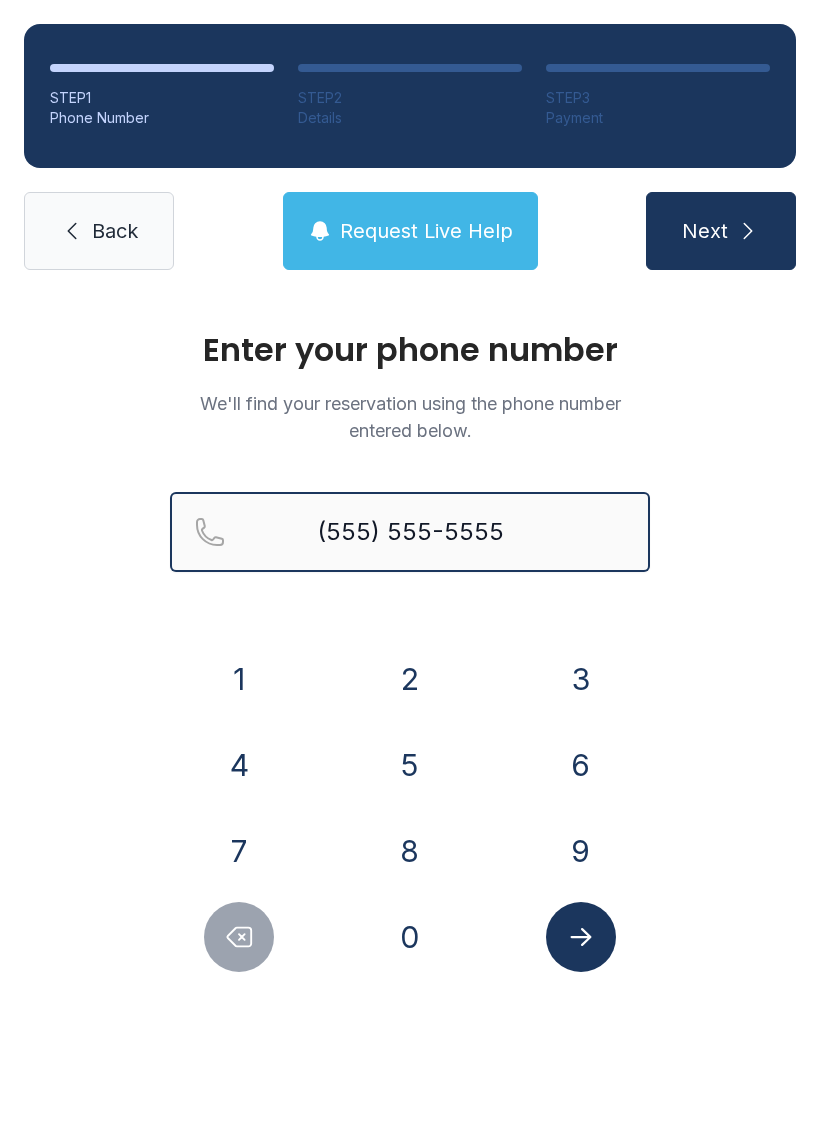 type on "(555) 555-5555" 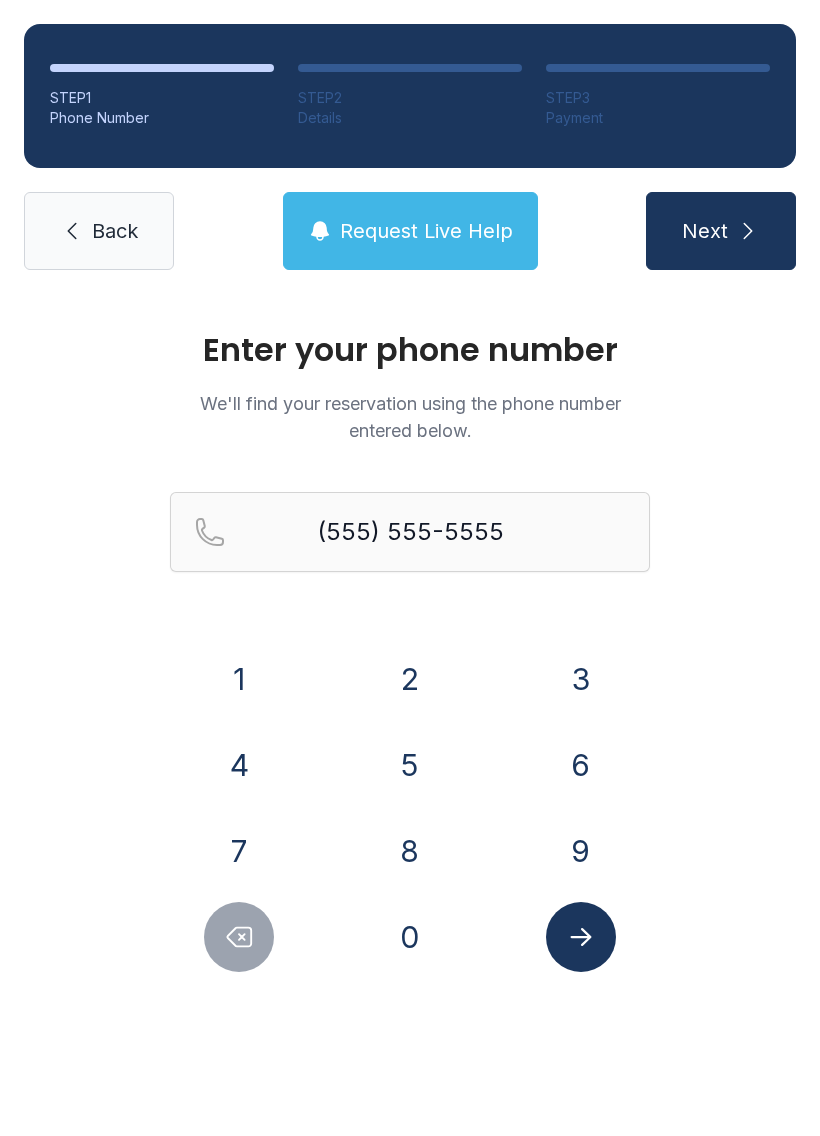 click at bounding box center [748, 231] 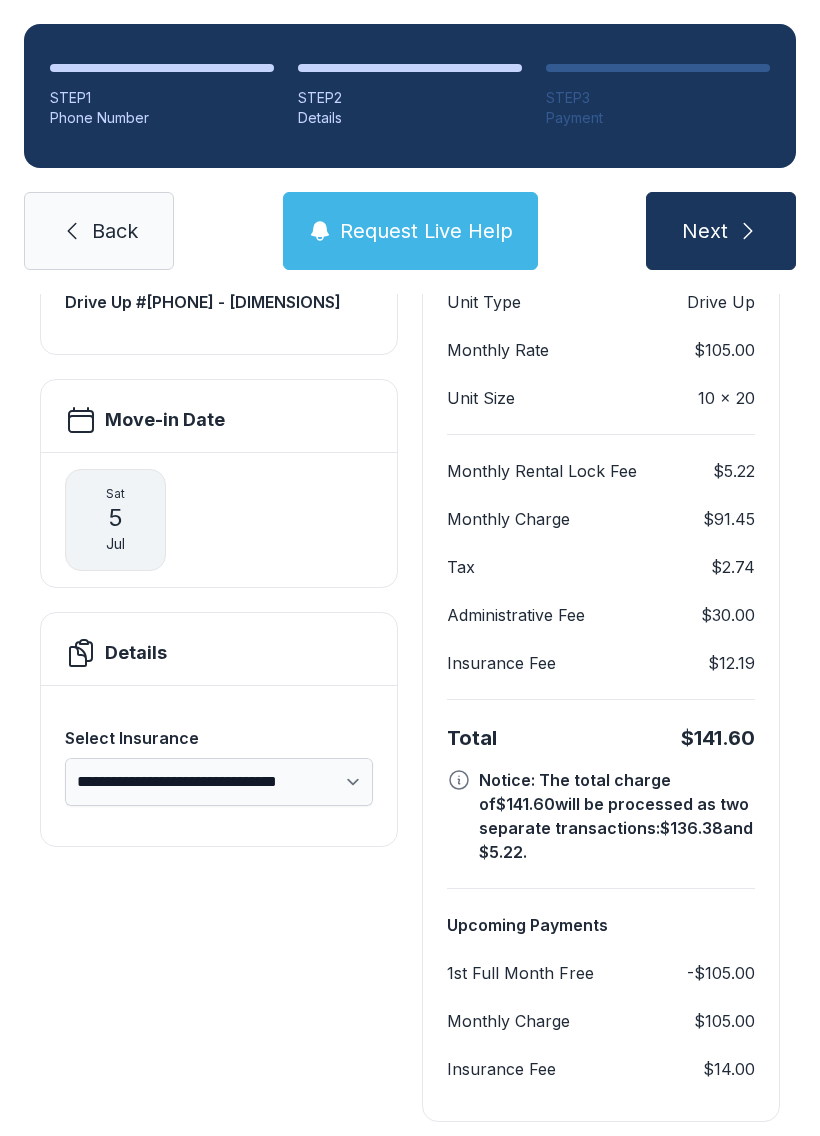 scroll, scrollTop: 228, scrollLeft: 0, axis: vertical 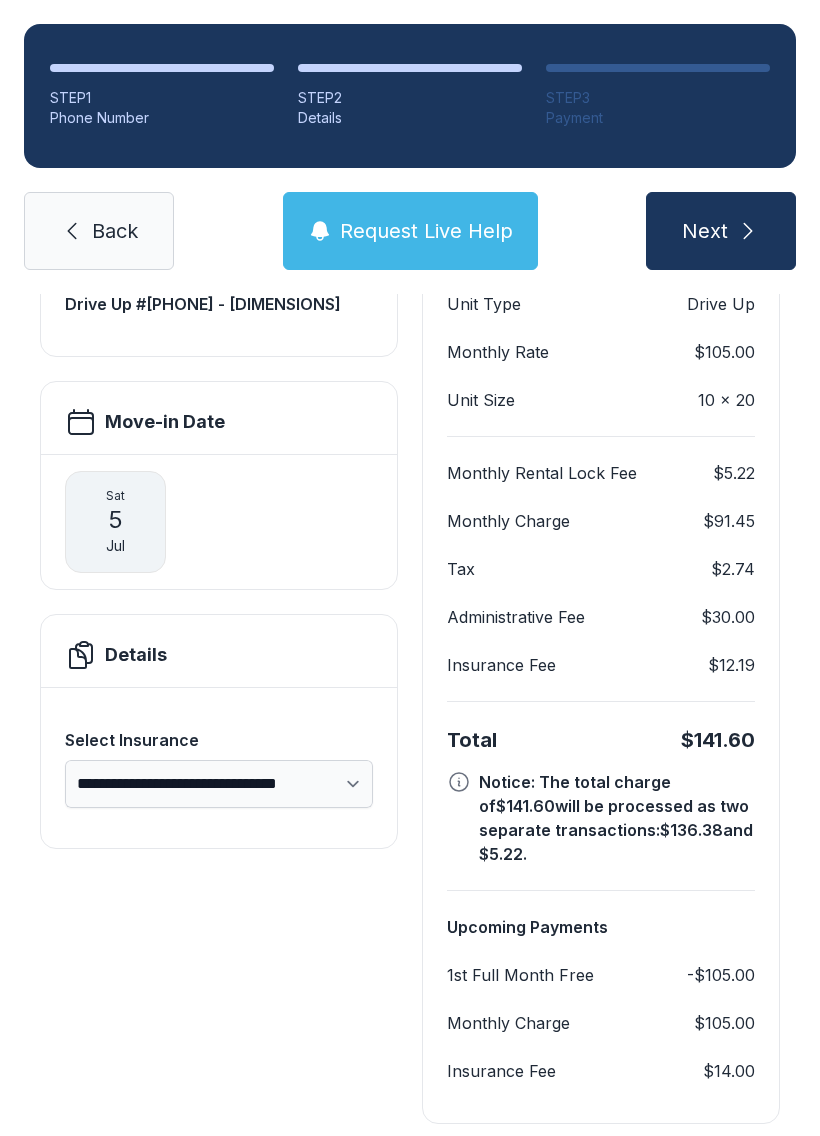 click at bounding box center [748, 231] 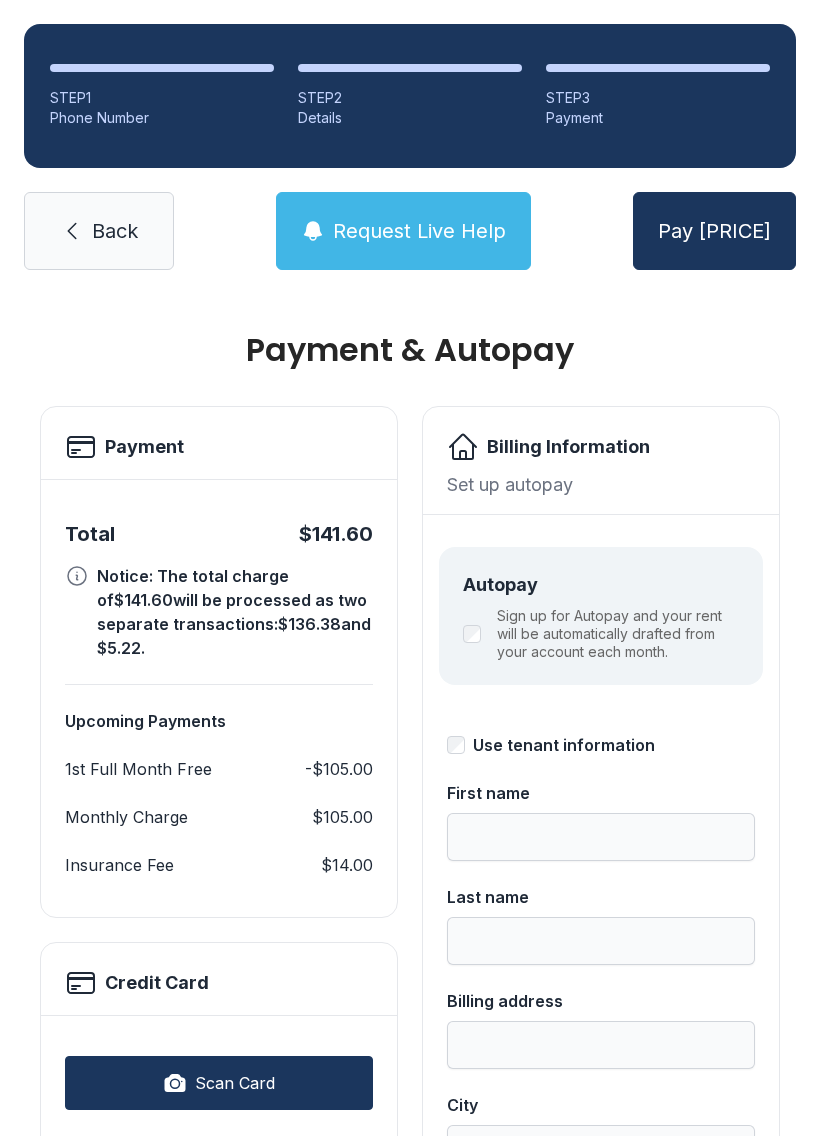 click on "Scan Card" at bounding box center (219, 1083) 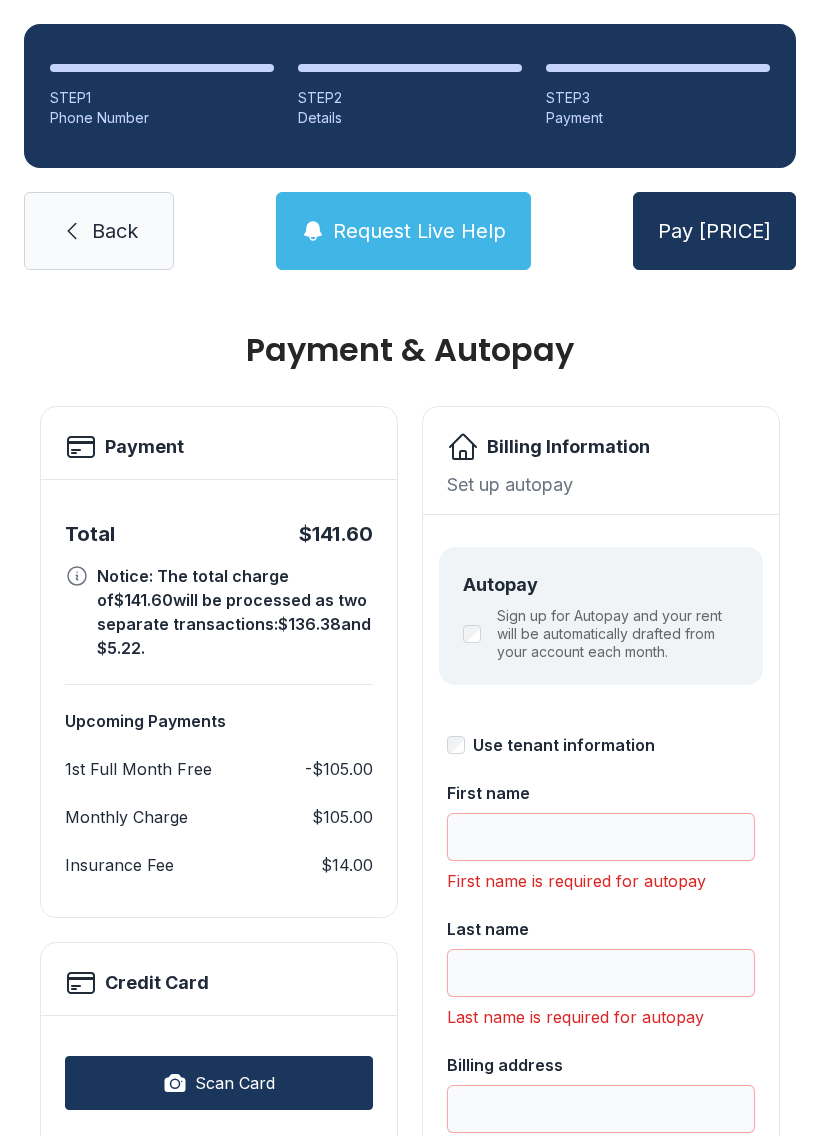 scroll, scrollTop: 426, scrollLeft: 0, axis: vertical 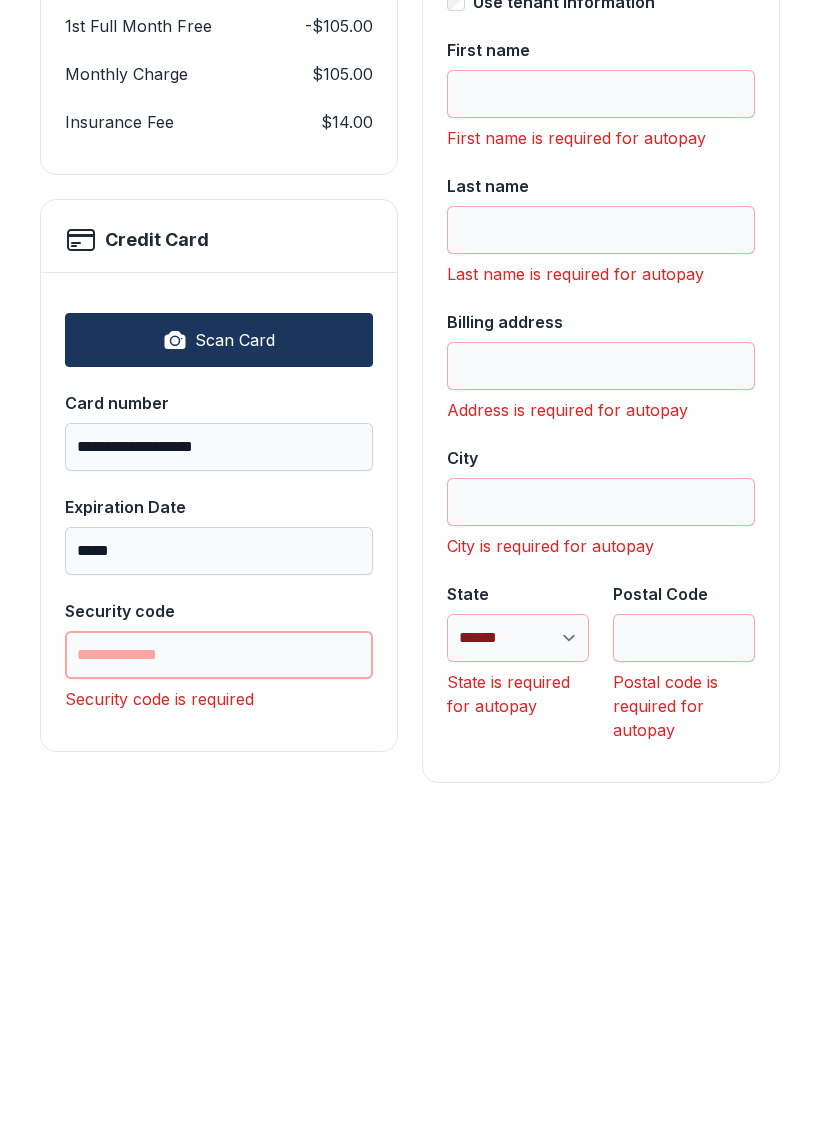 click on "Security code" at bounding box center (219, 972) 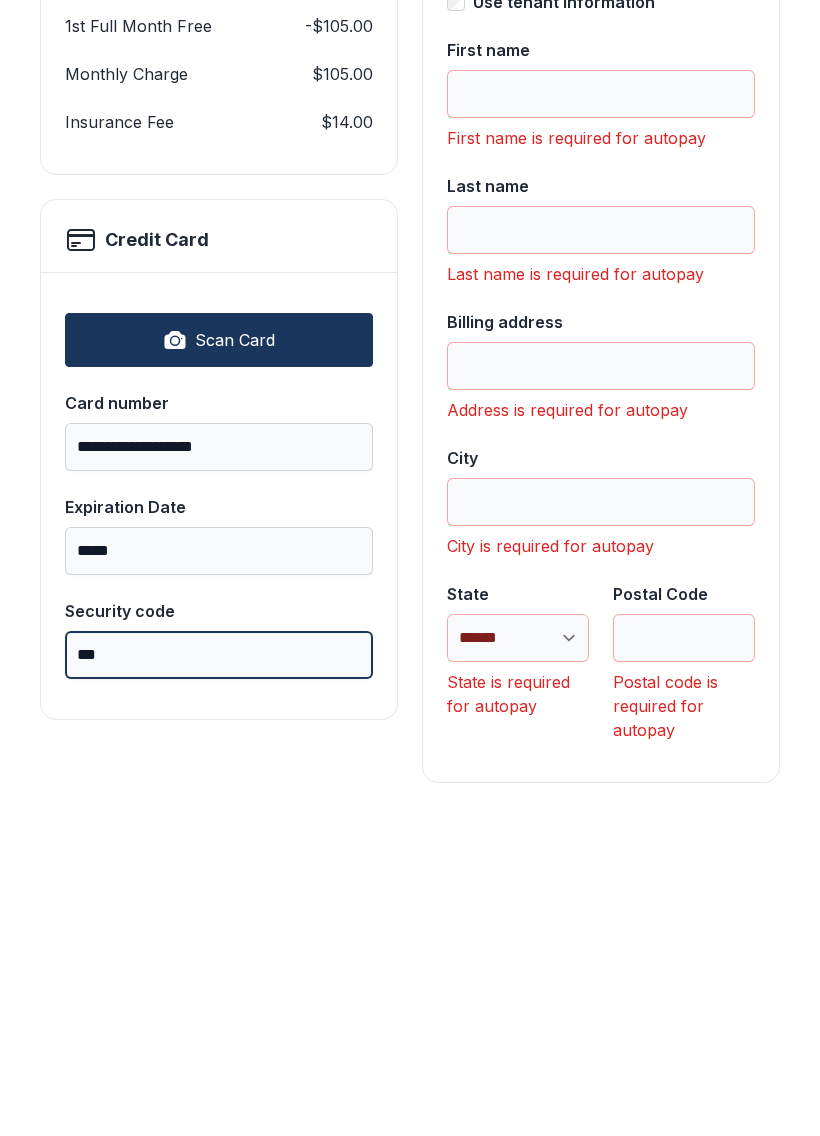 type on "***" 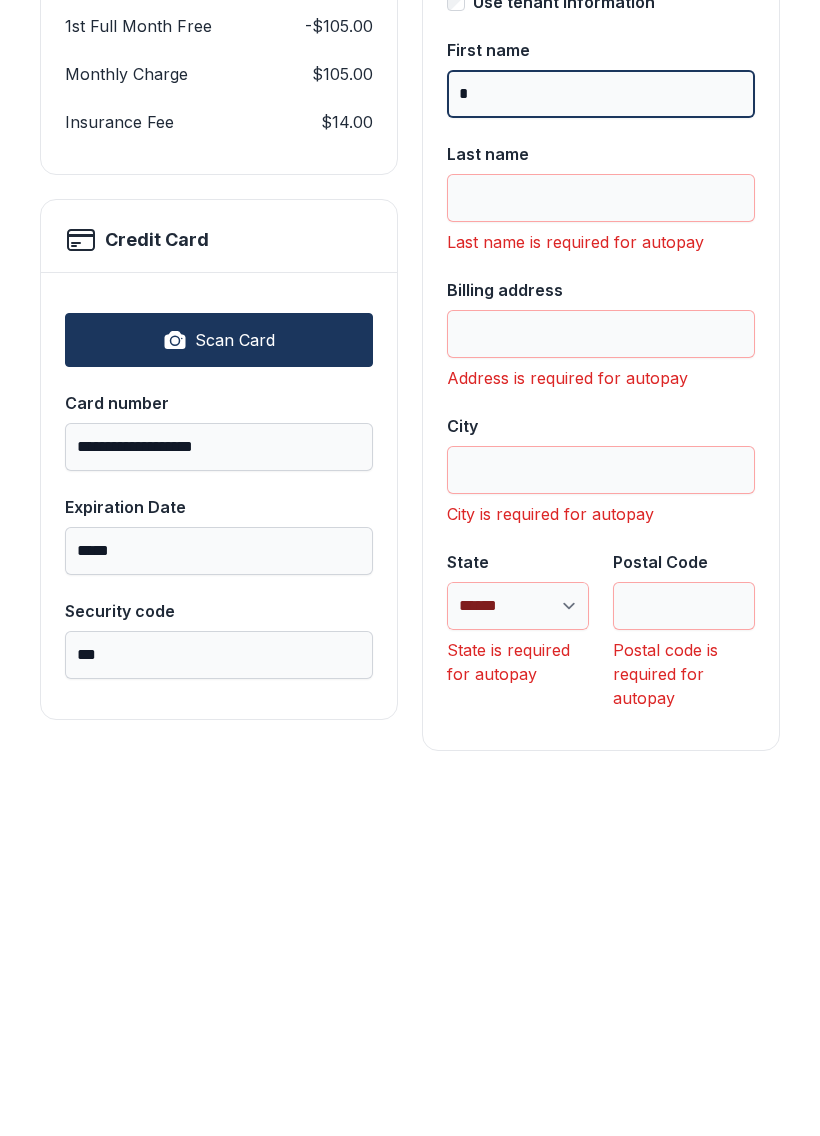scroll, scrollTop: 394, scrollLeft: 0, axis: vertical 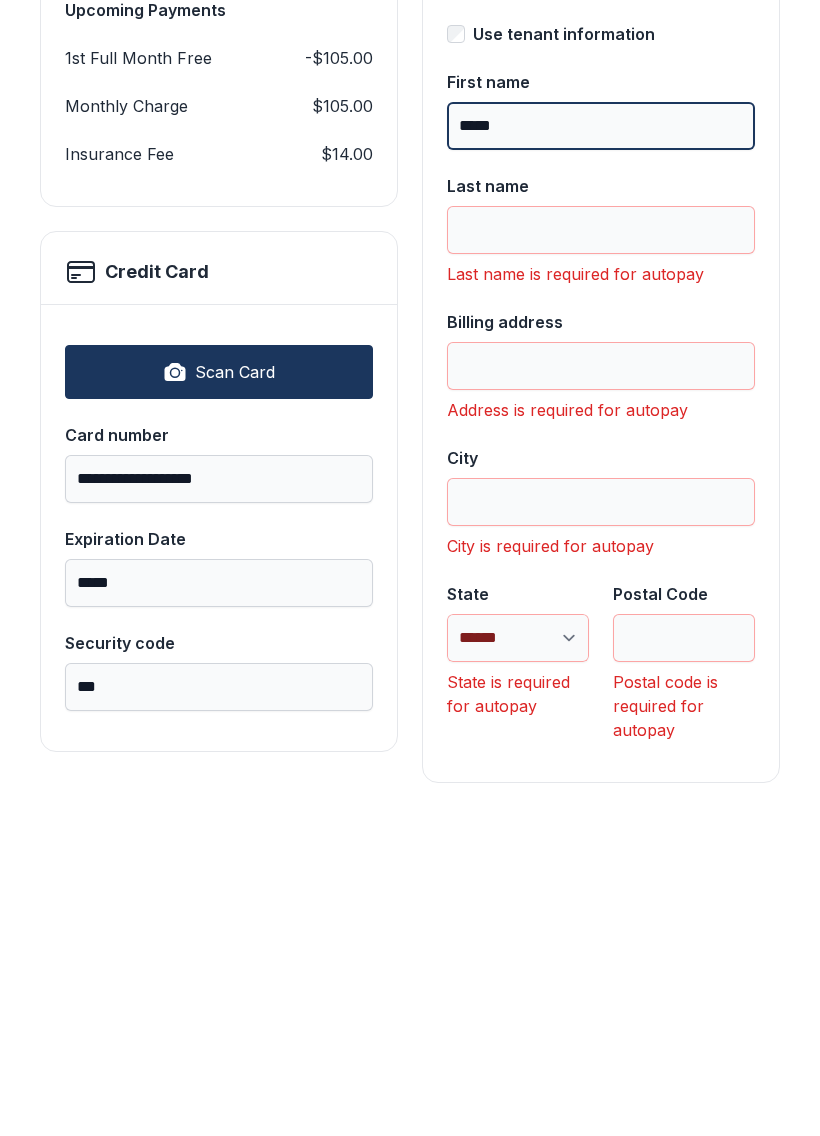 type on "*****" 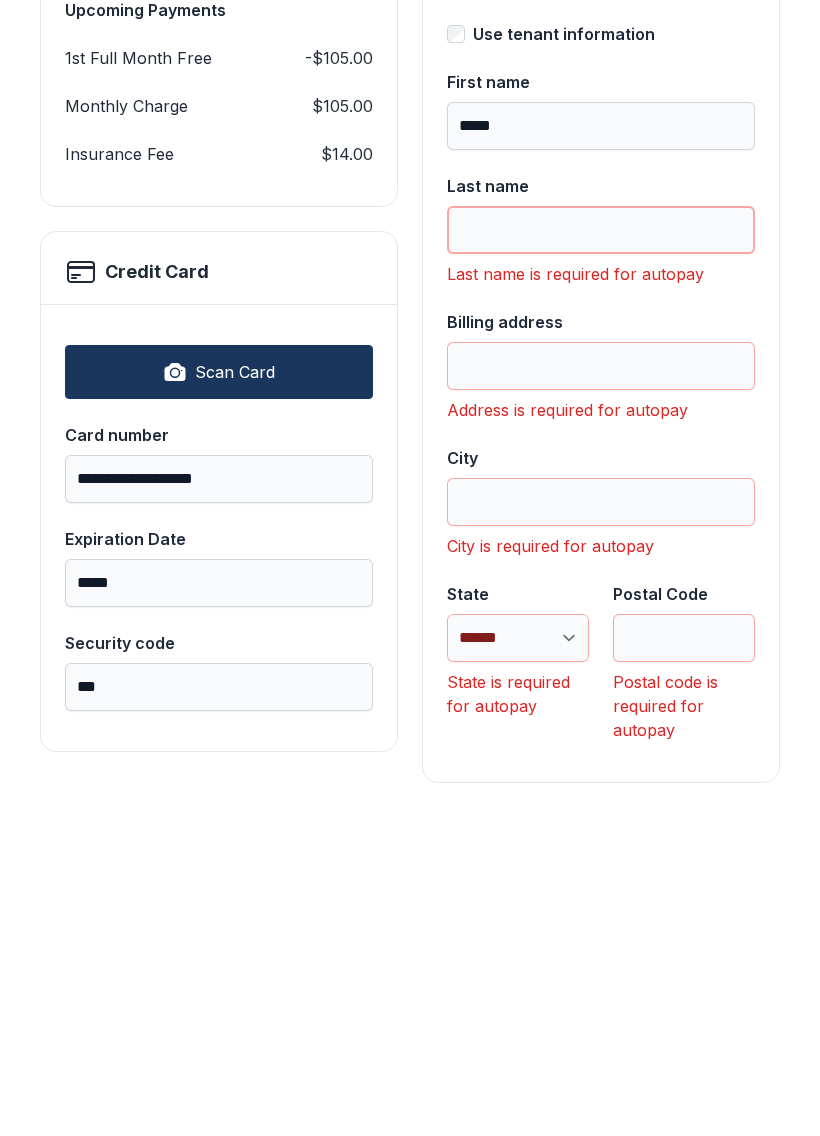 click on "Last name" at bounding box center (601, 547) 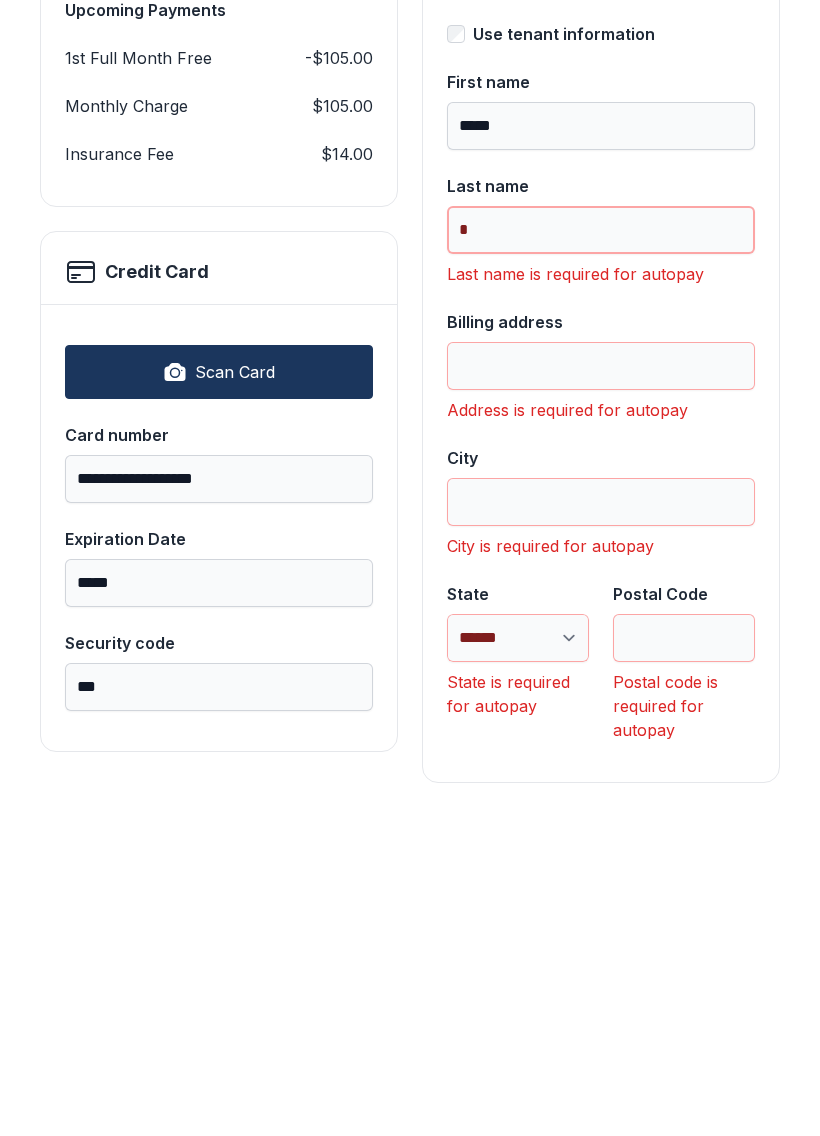 scroll, scrollTop: 362, scrollLeft: 0, axis: vertical 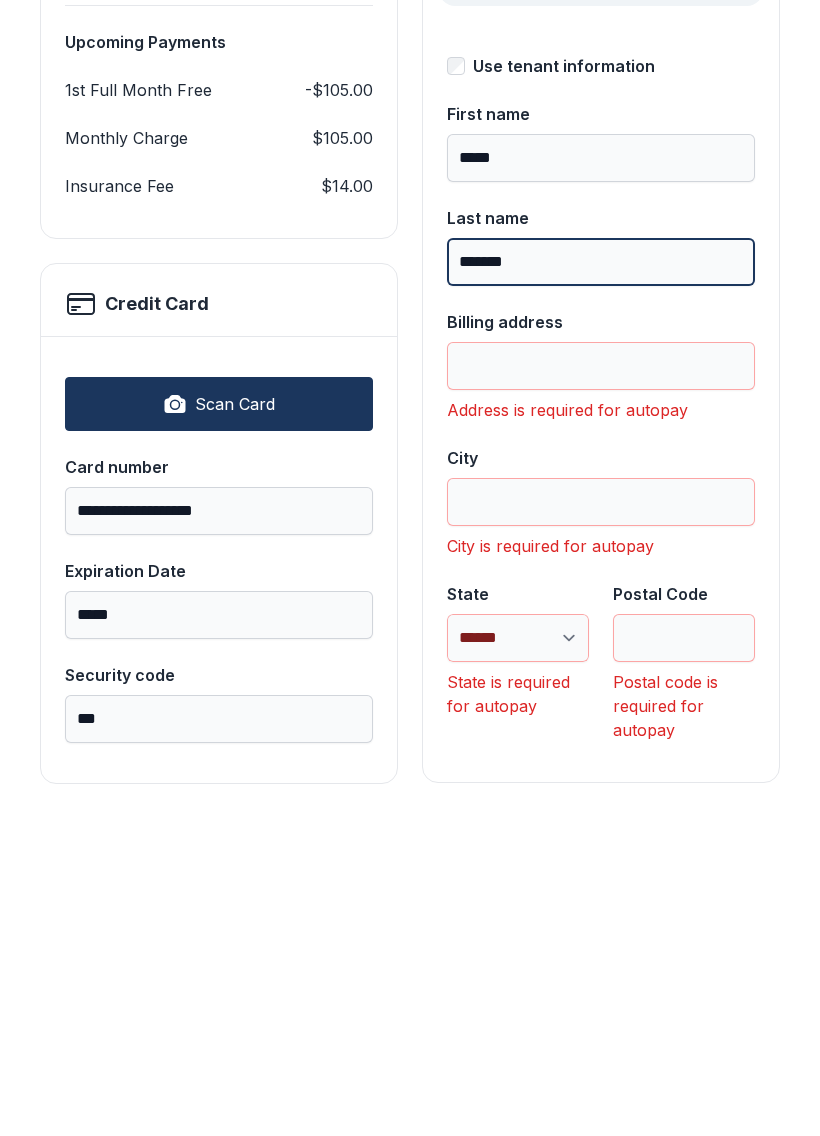 type on "*******" 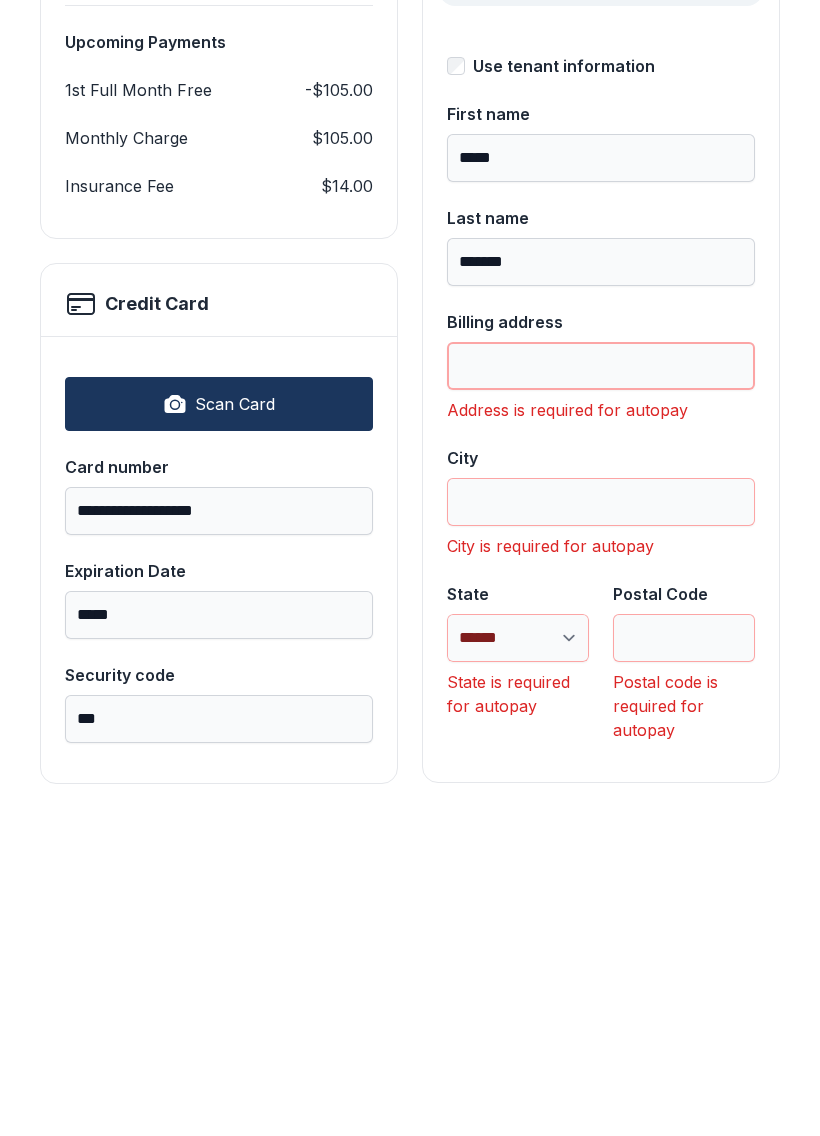 click on "Billing address" at bounding box center [601, 683] 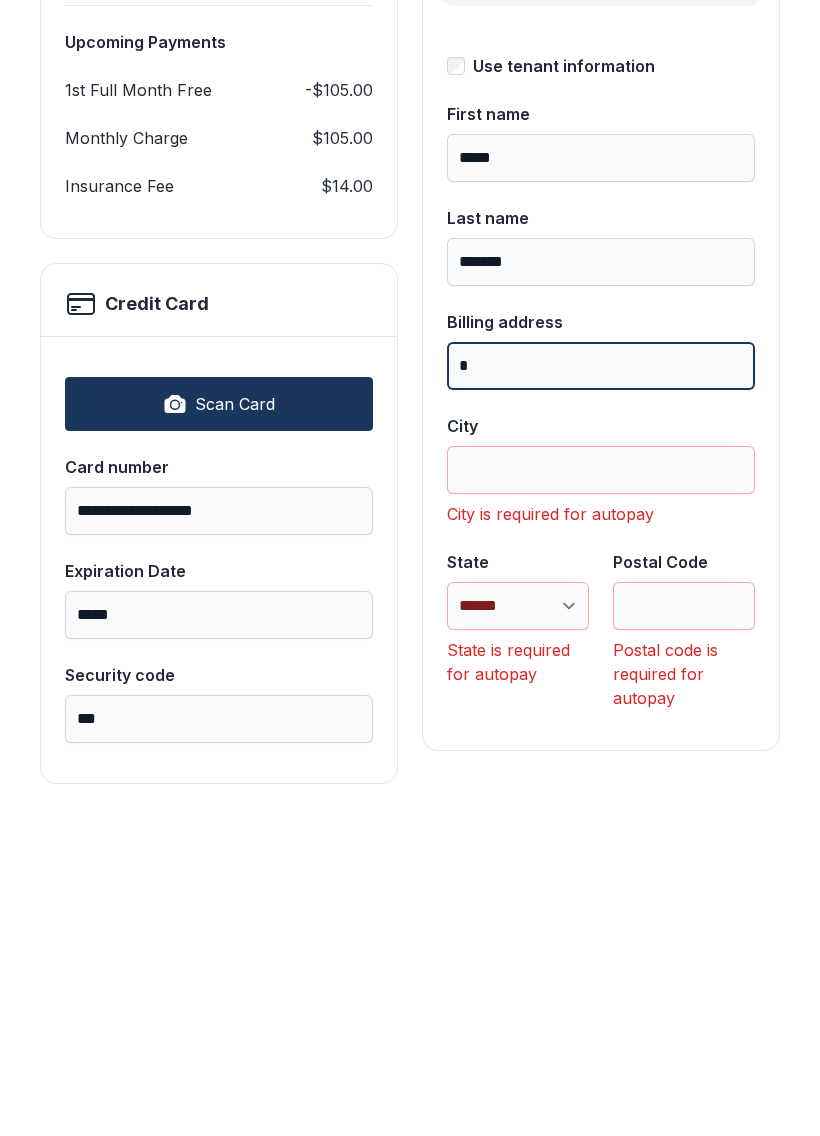 scroll, scrollTop: 339, scrollLeft: 0, axis: vertical 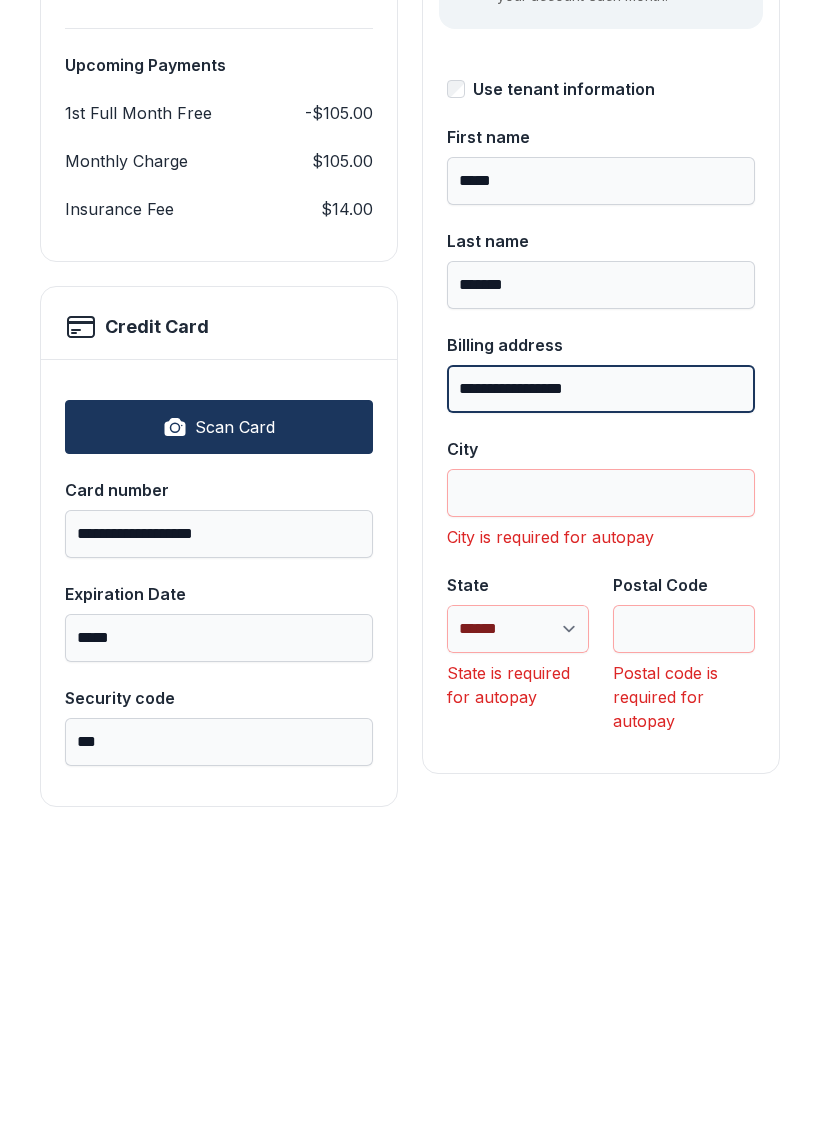 type on "**********" 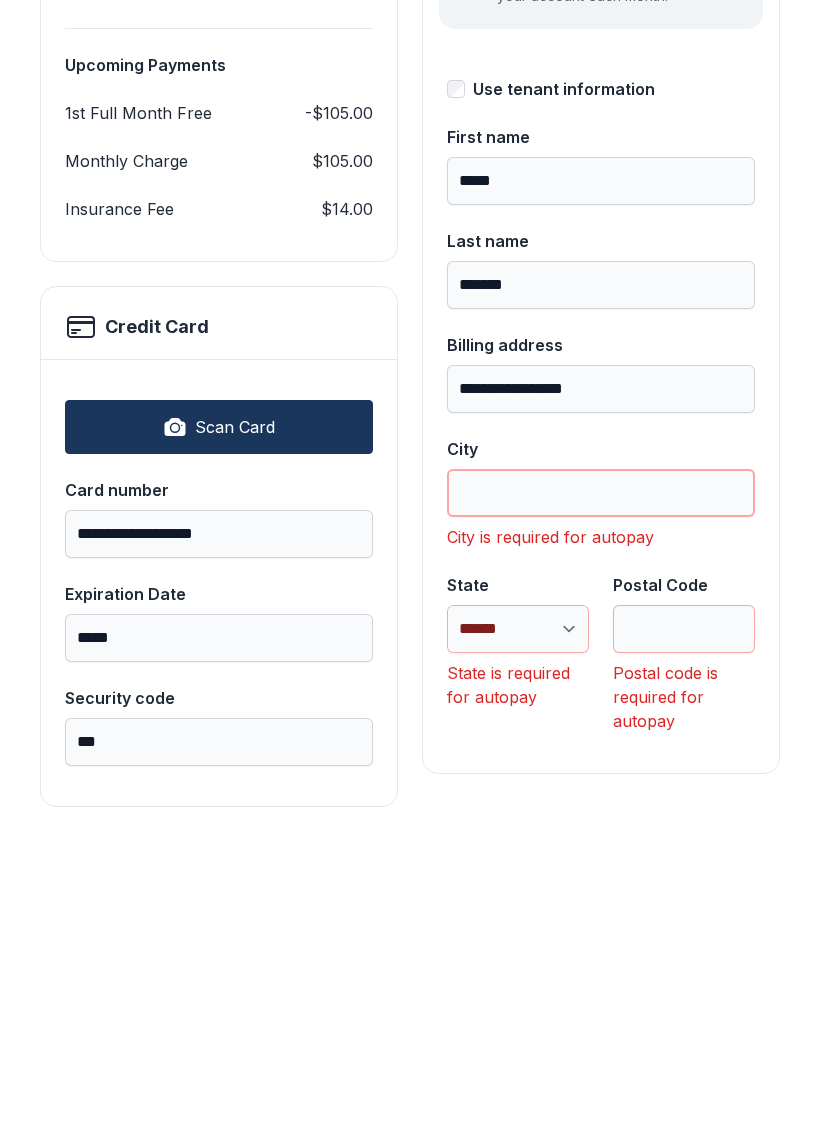 click on "City" at bounding box center [601, 810] 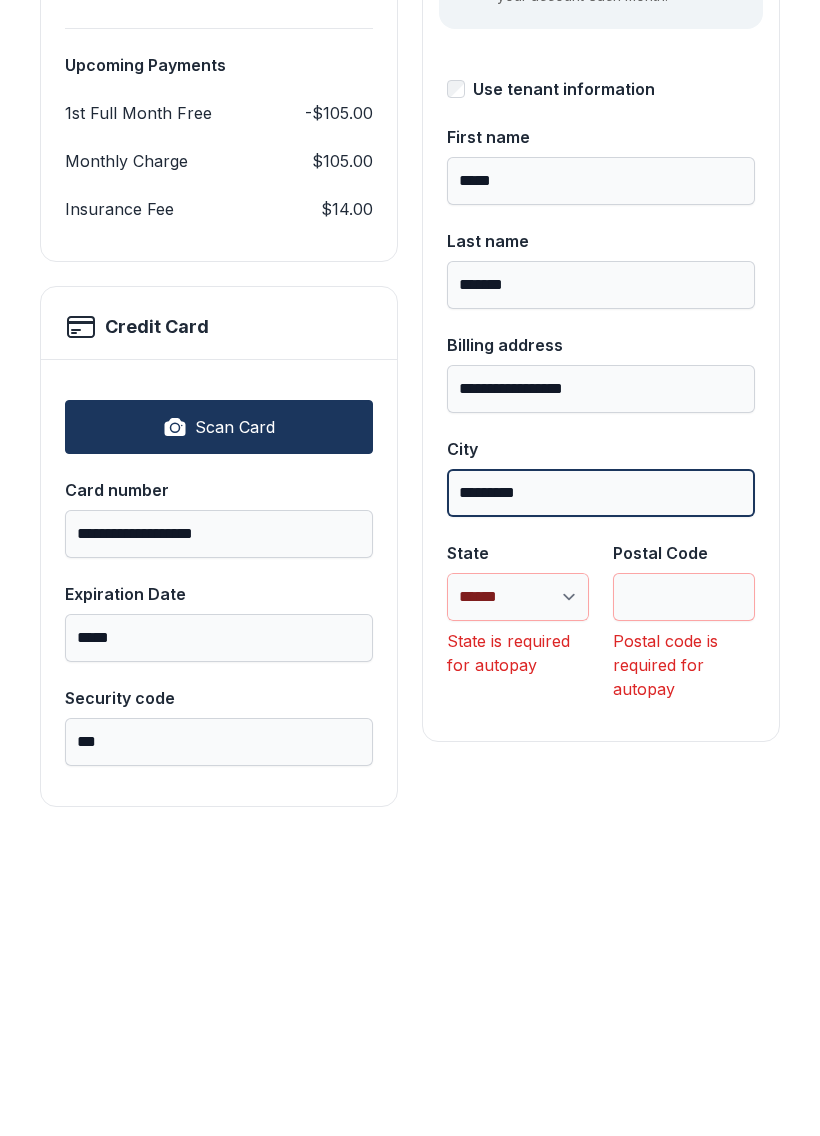 type on "********" 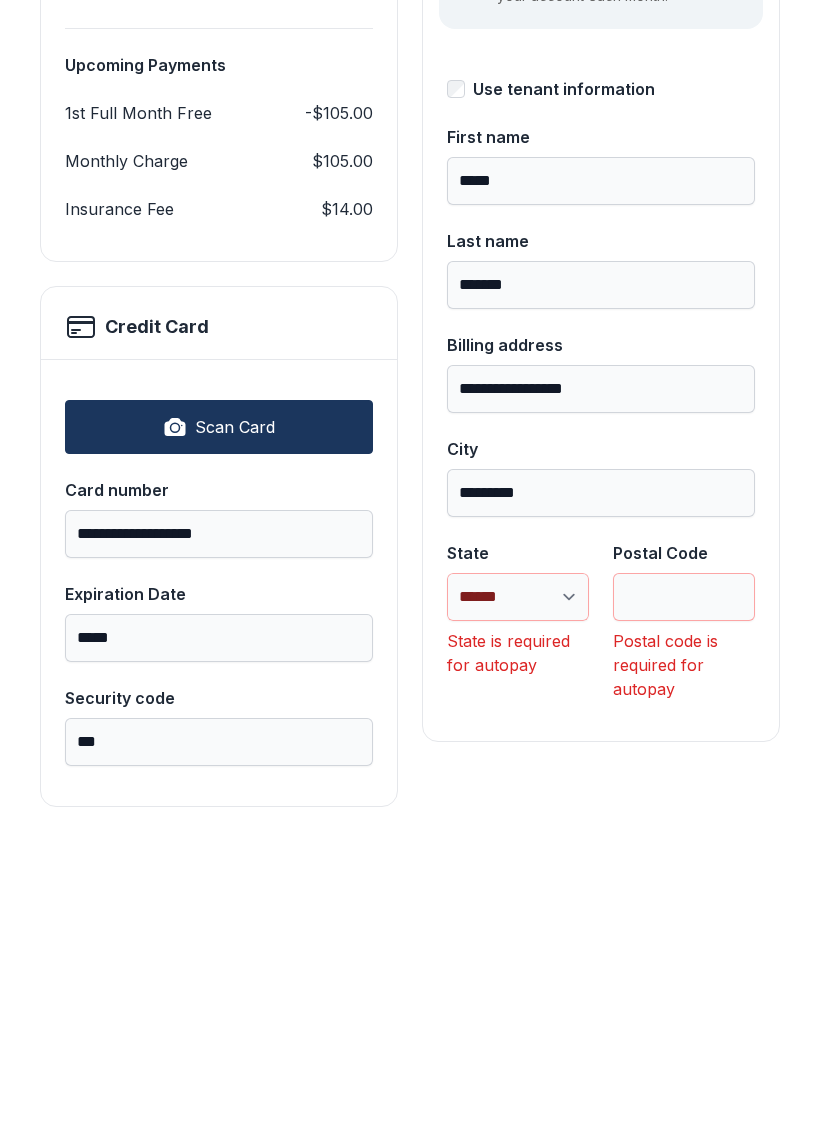 click on "**********" at bounding box center [518, 914] 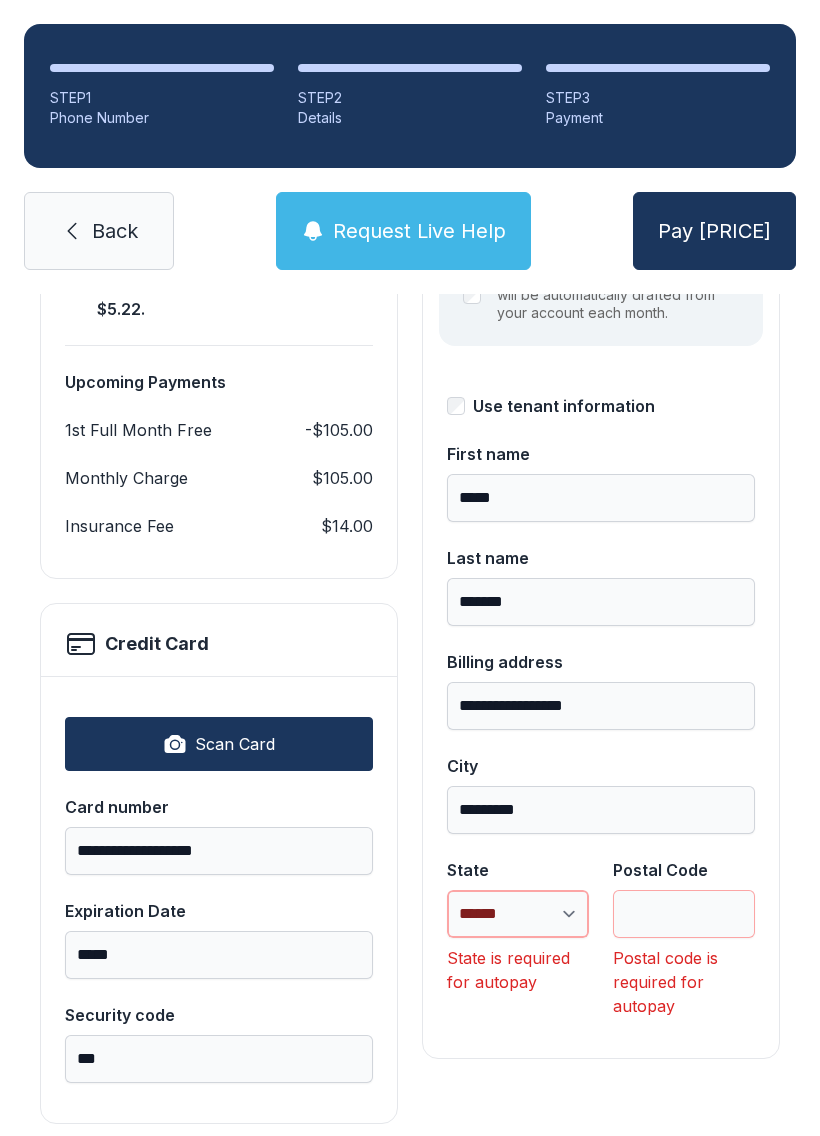 select on "**" 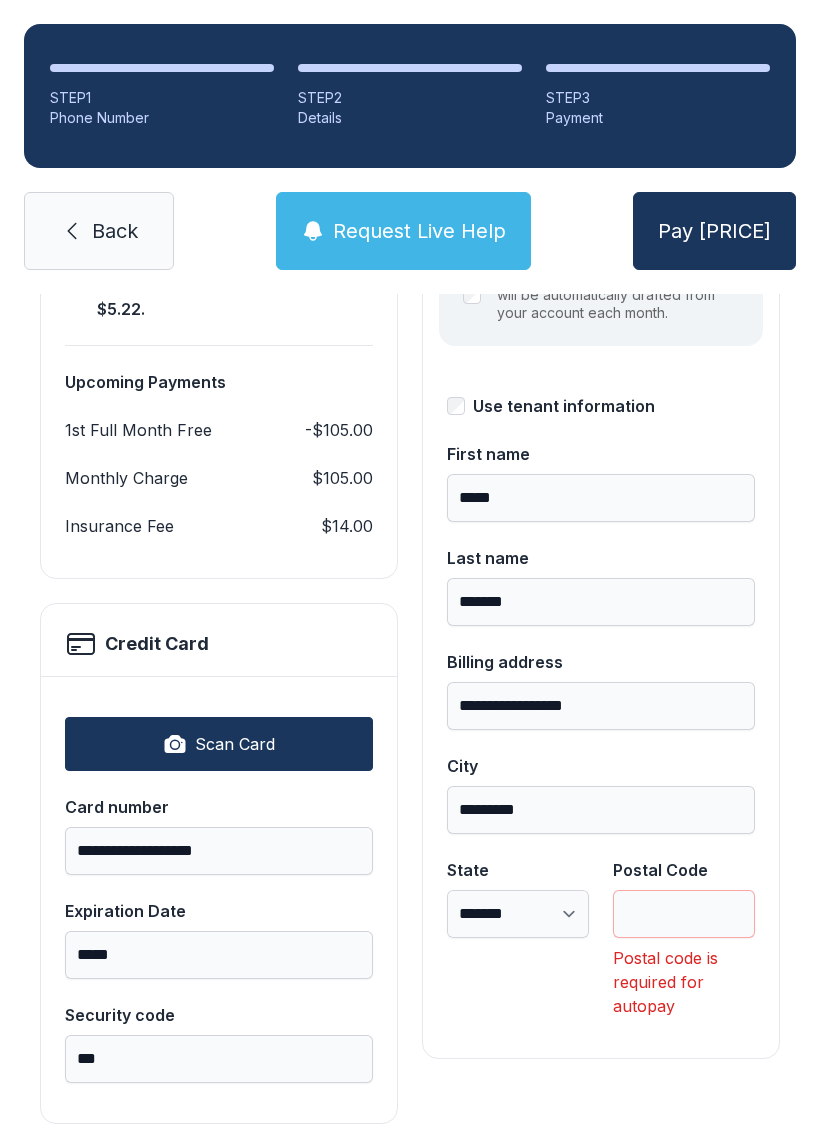 click on "Postal Code" at bounding box center (684, 914) 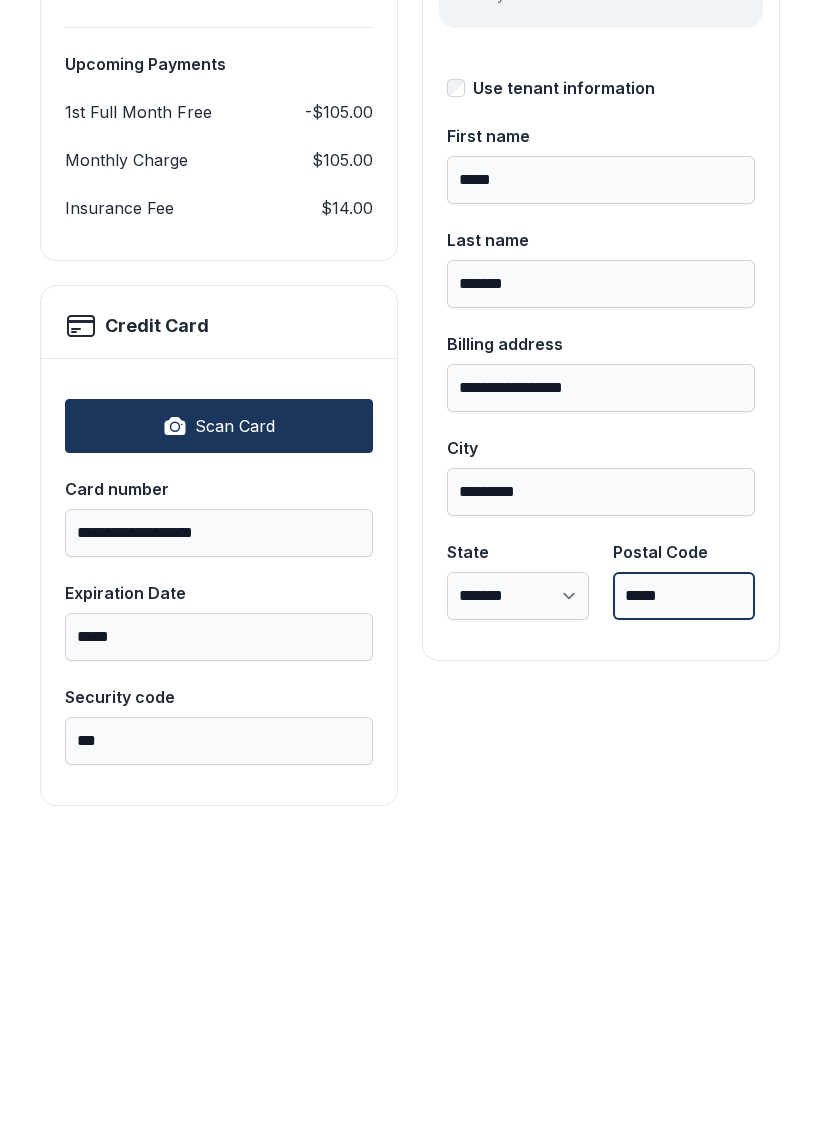scroll, scrollTop: 339, scrollLeft: 0, axis: vertical 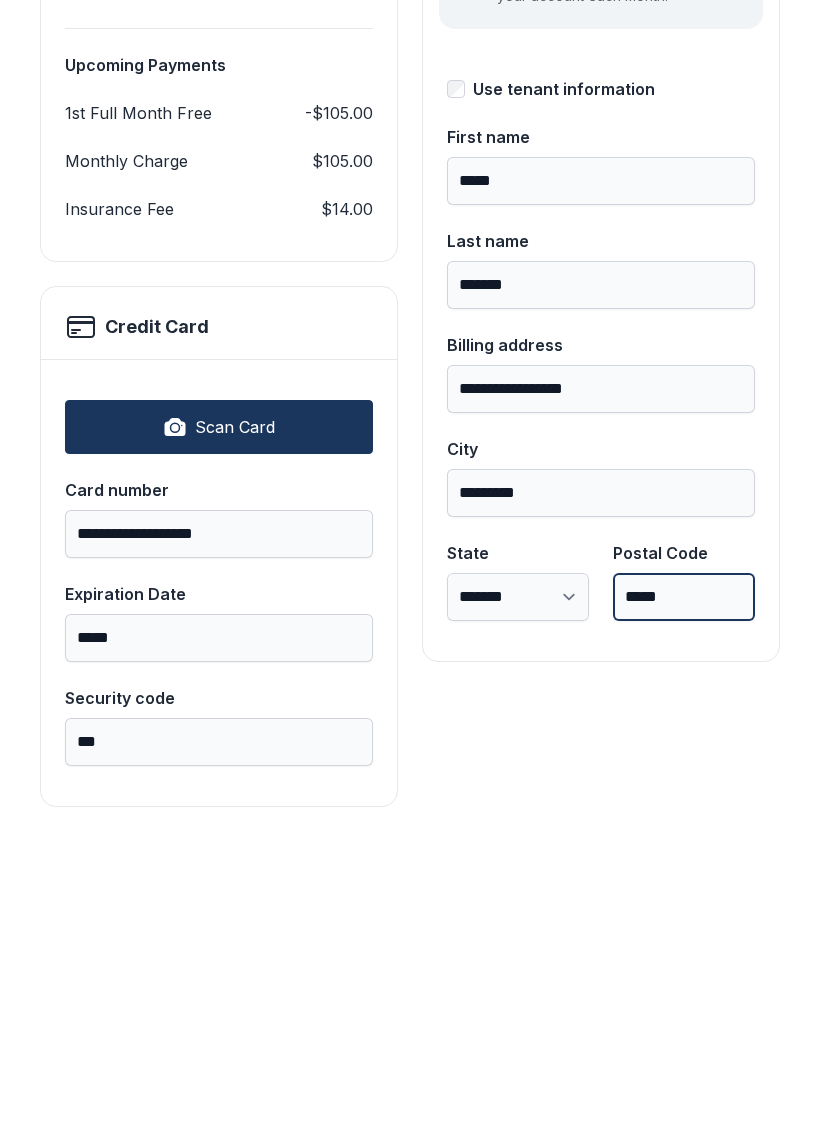 type on "*****" 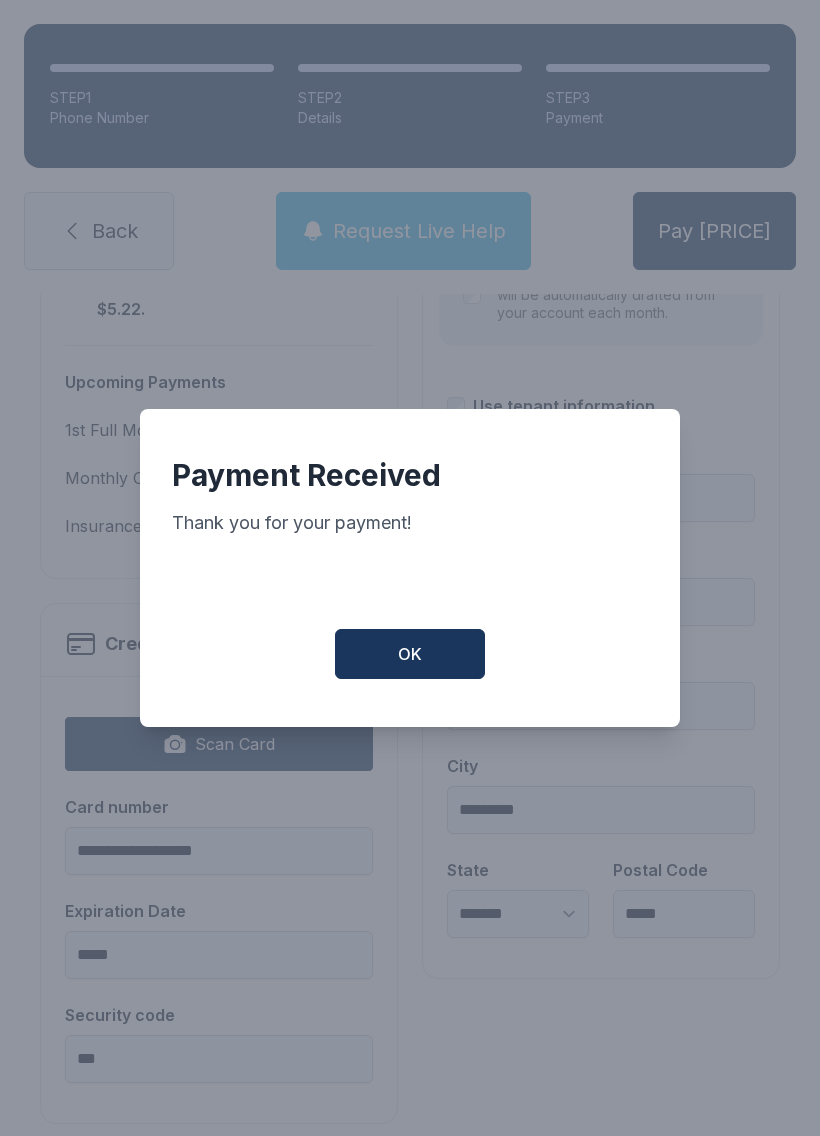 click on "OK" at bounding box center (410, 654) 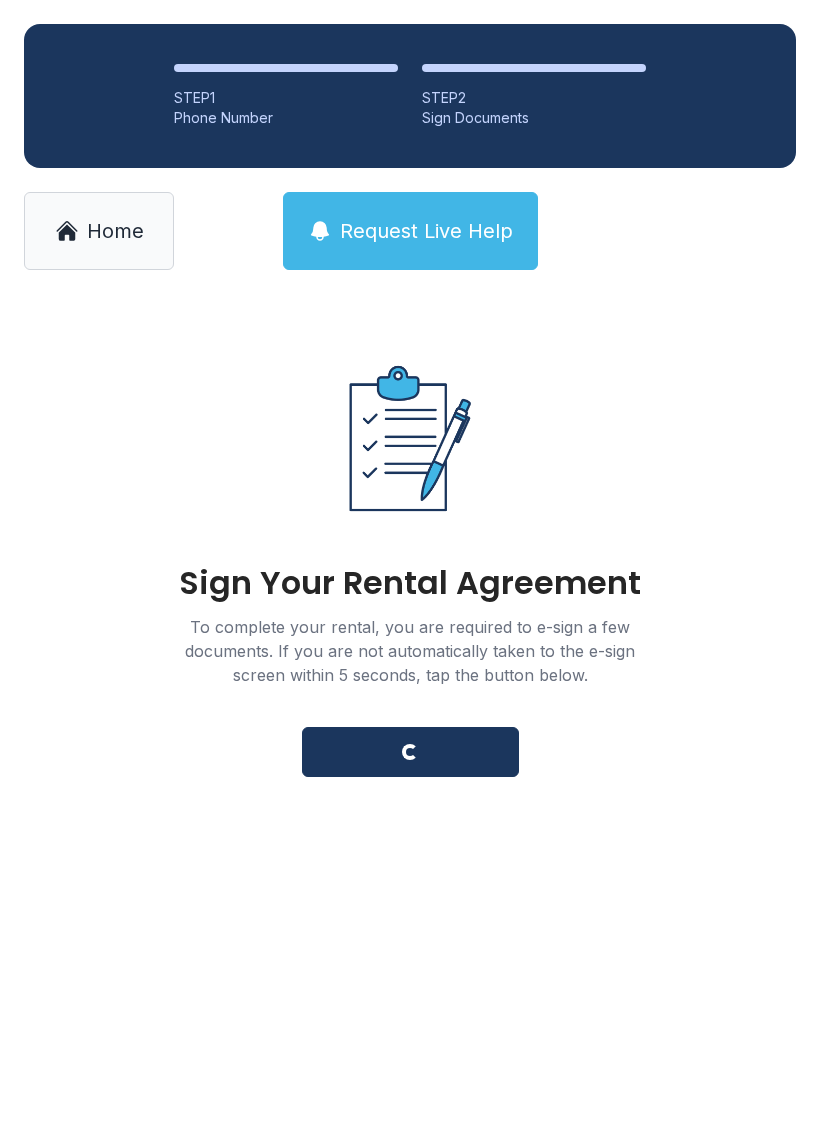scroll, scrollTop: 0, scrollLeft: 0, axis: both 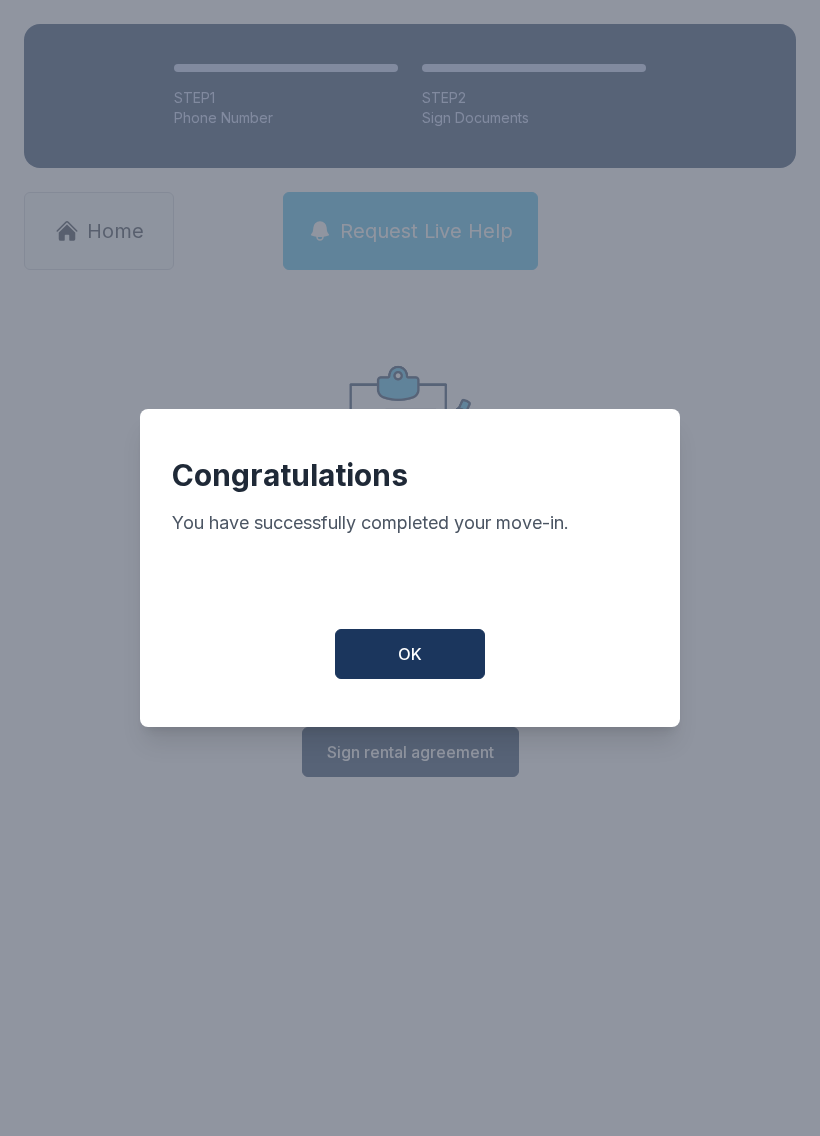 click on "OK" at bounding box center [410, 654] 